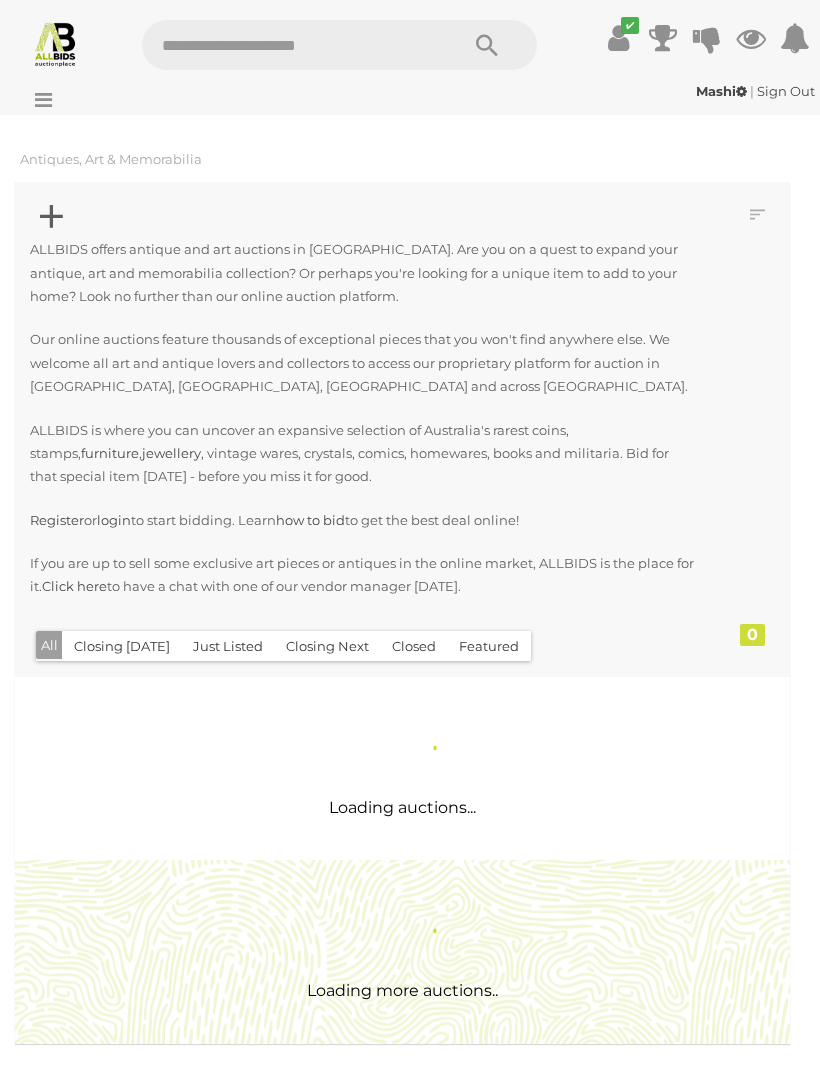scroll, scrollTop: 0, scrollLeft: 0, axis: both 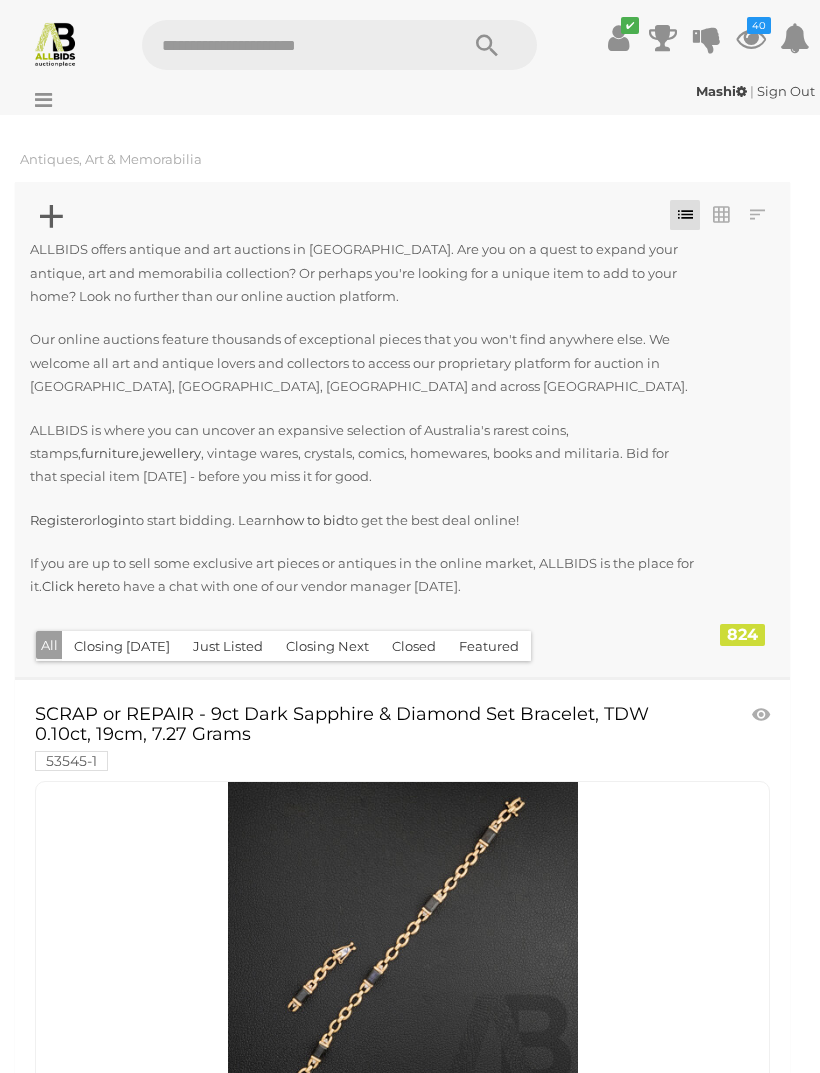 click on "40" at bounding box center [759, 25] 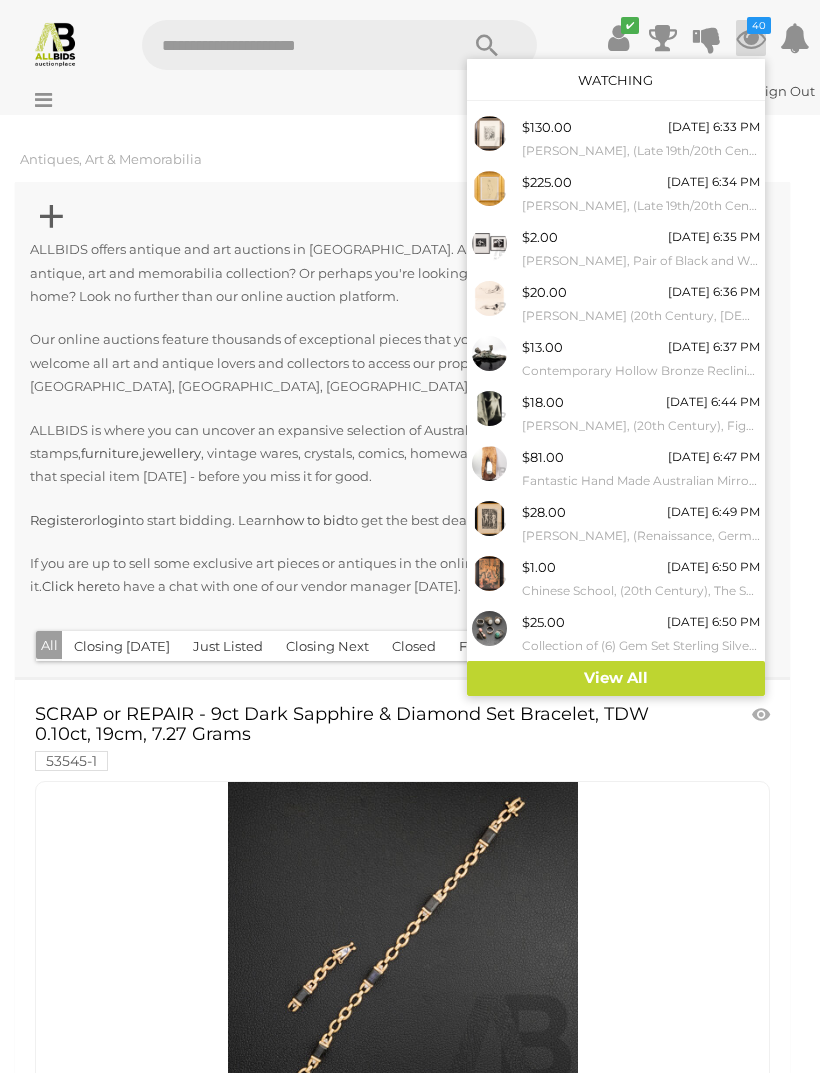 click on "View All" at bounding box center [616, 678] 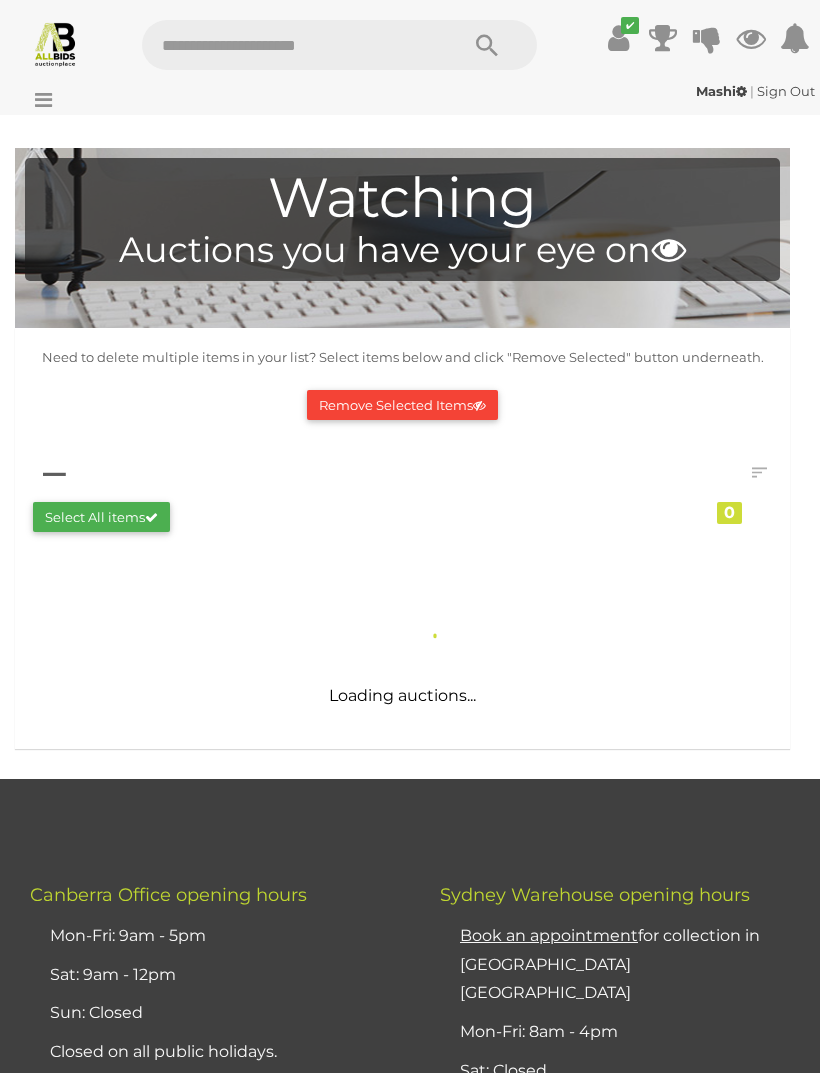 scroll, scrollTop: 0, scrollLeft: 0, axis: both 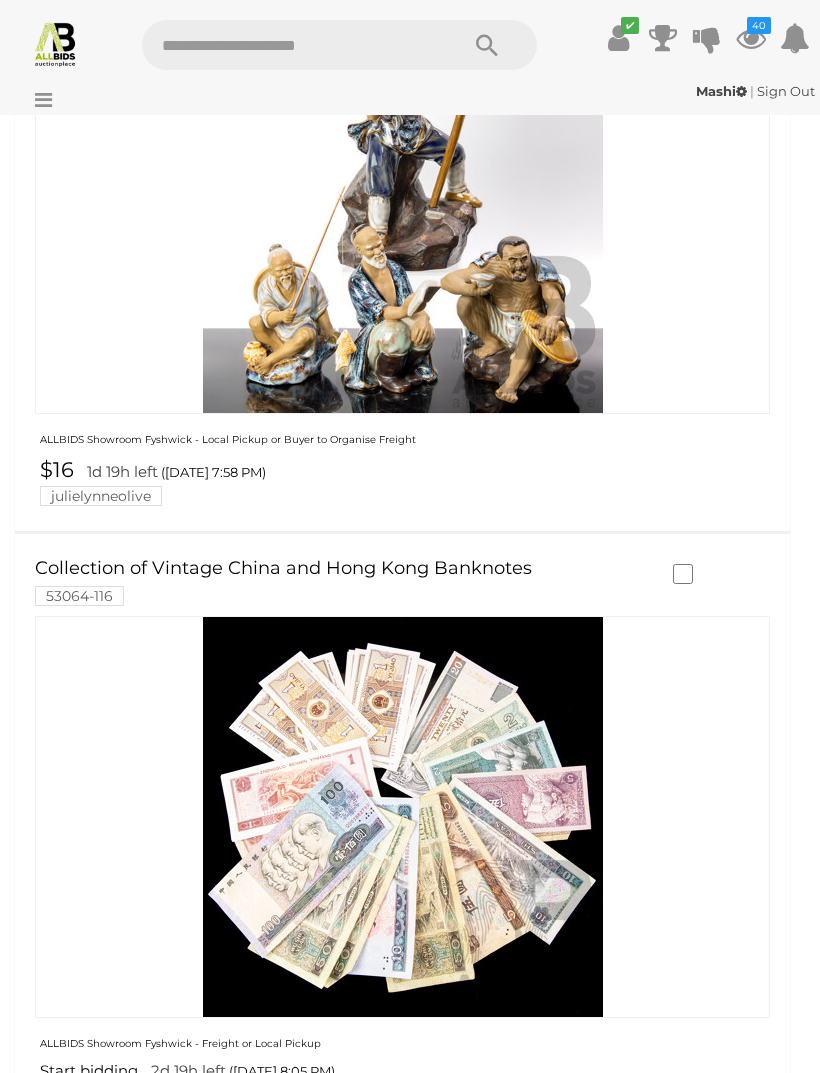 click on "Shunga The Art of Love in [GEOGRAPHIC_DATA], T & M [PERSON_NAME], Paddington Press 1975 (Hardcover) and Japanese Erotic Art & The Life of the Courtesan, [PERSON_NAME], Thames & [PERSON_NAME] 1978 (Soft Cover)
51336-167" at bounding box center [344, -3612] 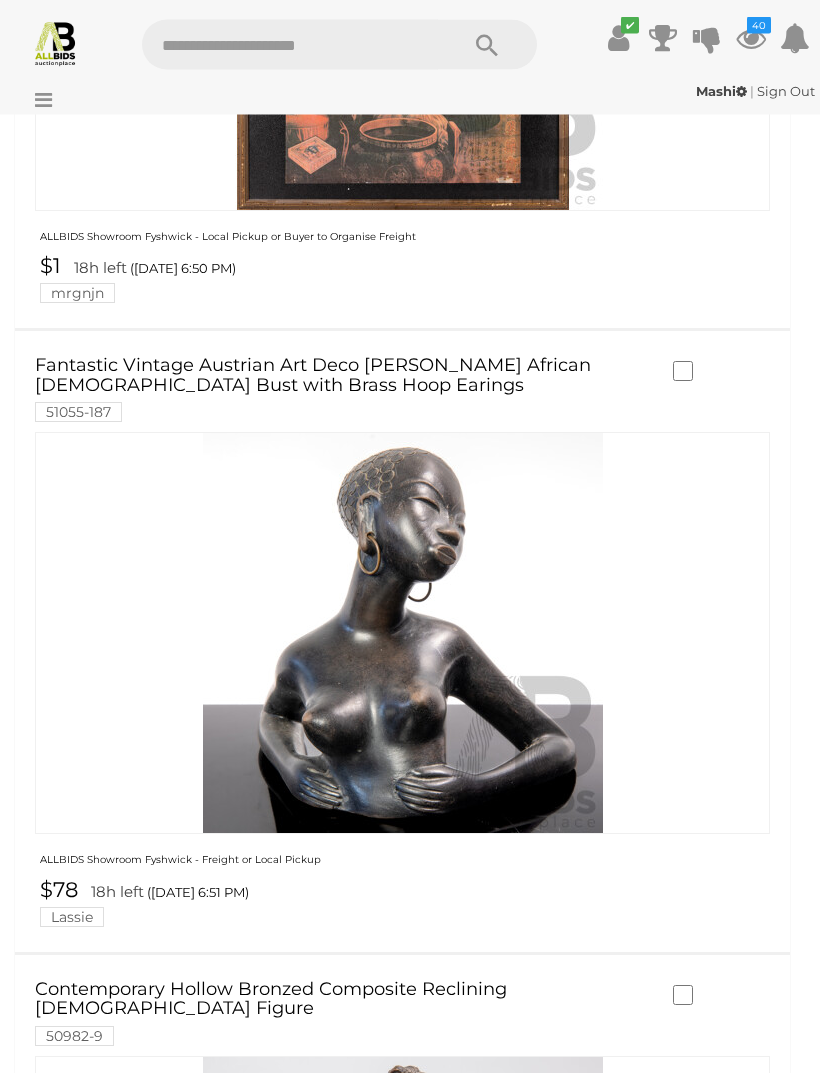 scroll, scrollTop: 6458, scrollLeft: 0, axis: vertical 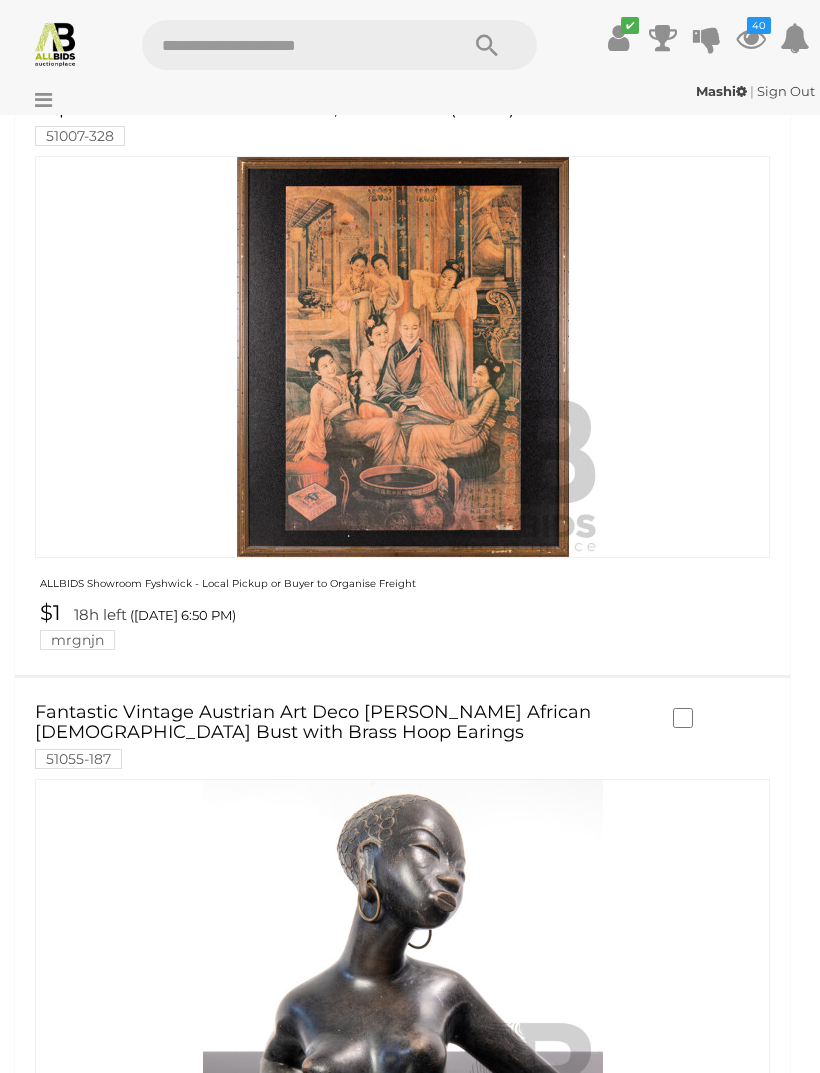 click on "First American Edition, [PERSON_NAME], 40 Erotic Watercolors, Arlington Books, 1984, Hardcover with Dust Jacket Along with Limited Edition of 4000, [PERSON_NAME], Mademoiselle, Last Gasp, 2002, Hardcover
53541-2" at bounding box center [344, 4962] 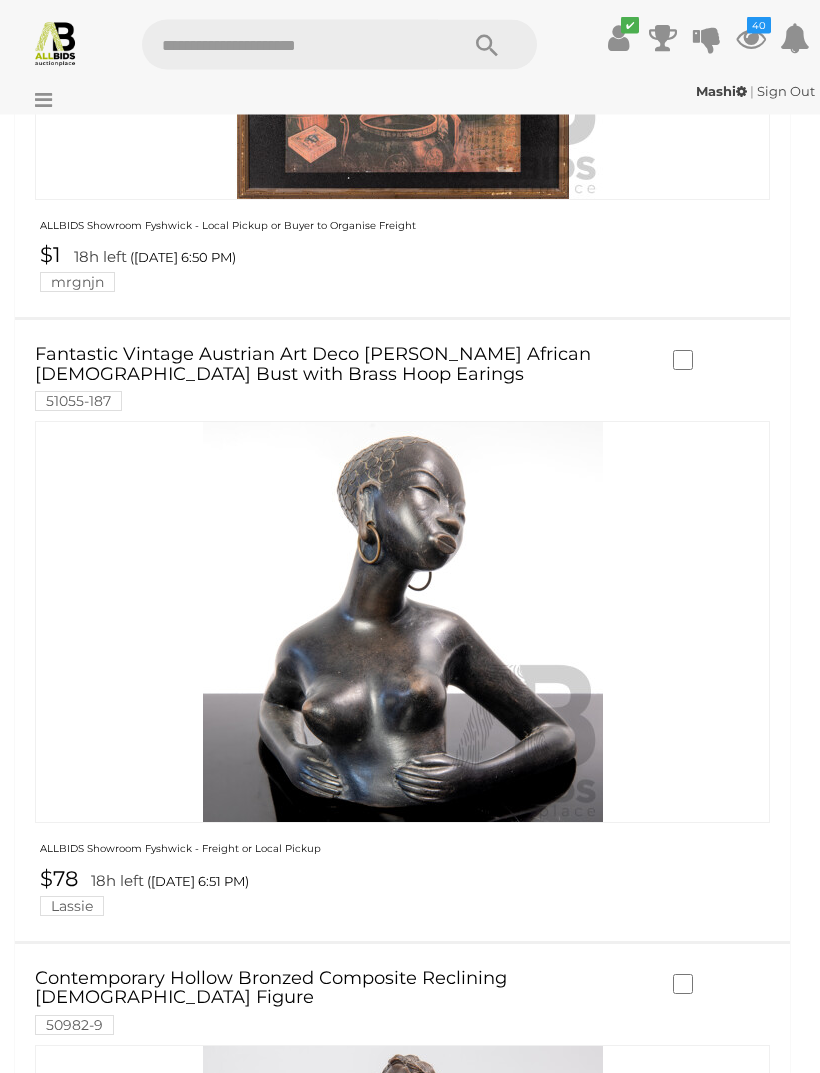 scroll, scrollTop: 6545, scrollLeft: 0, axis: vertical 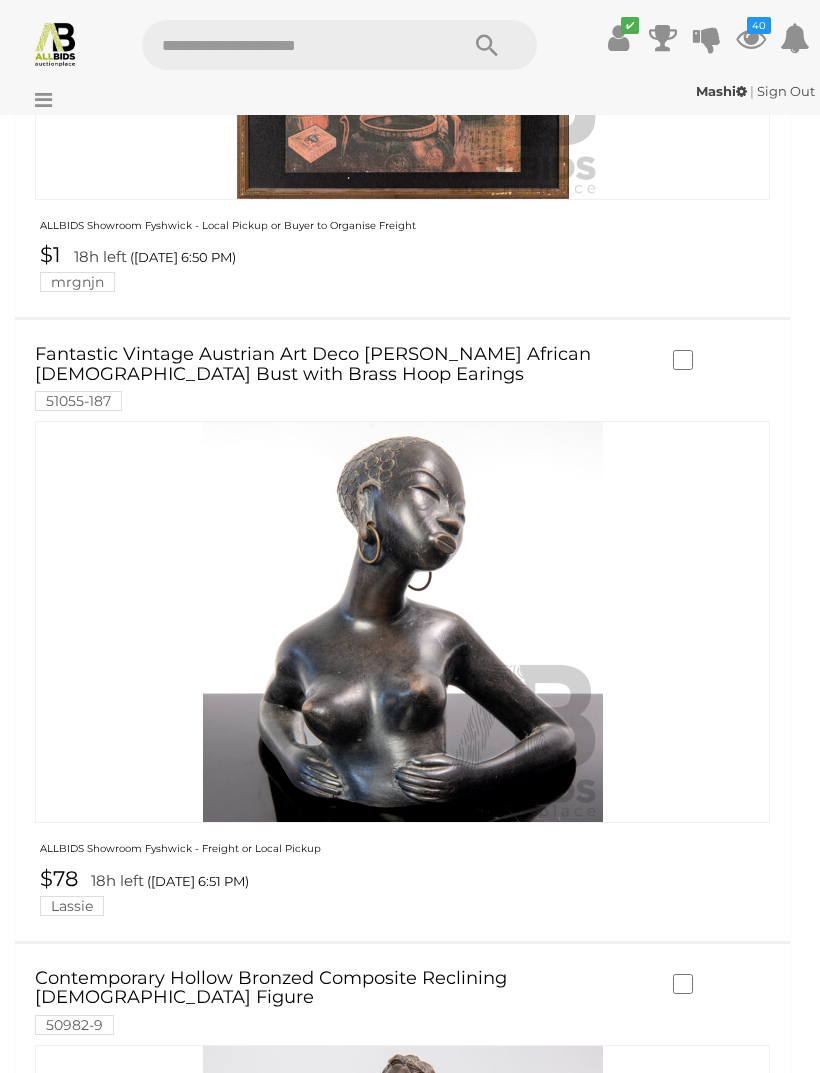 click on "Shunga The Art of Love in [GEOGRAPHIC_DATA], T & M [PERSON_NAME], Paddington Press 1975 (Hardcover) and Japanese Erotic Art & The Life of the Courtesan, [PERSON_NAME], Thames & [PERSON_NAME] 1978 (Soft Cover)
51336-167" at bounding box center [344, 4117] 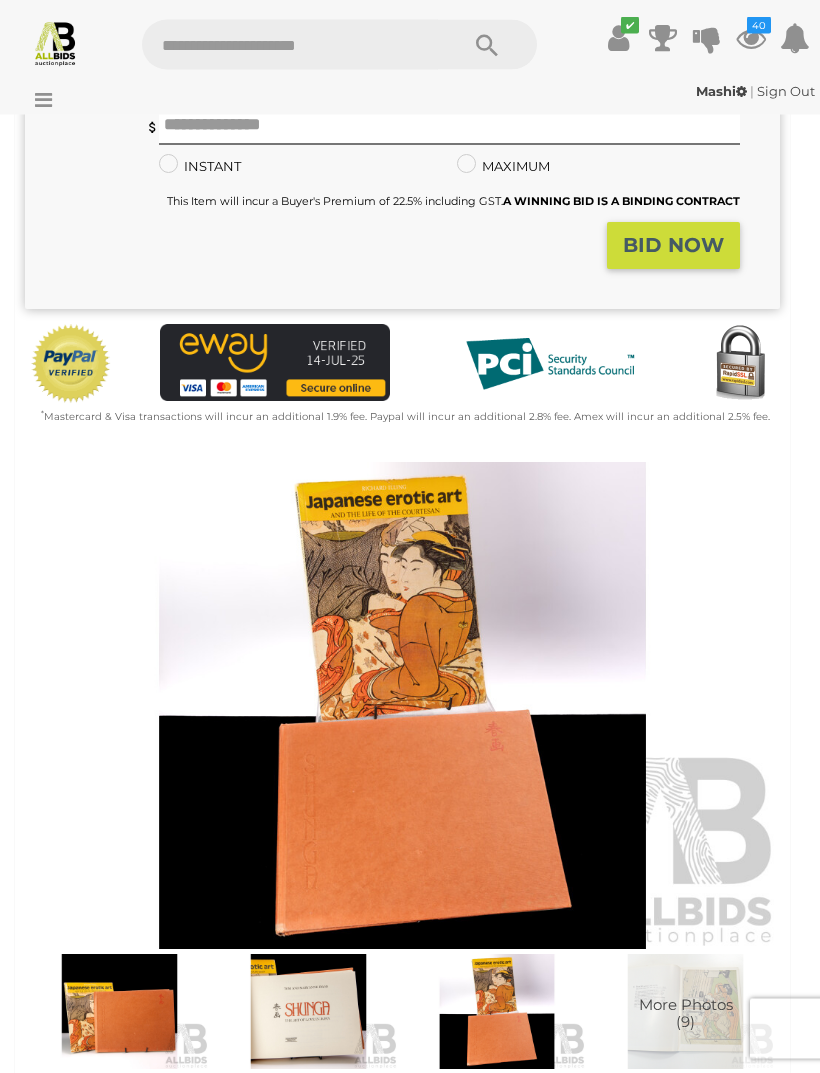 scroll, scrollTop: 479, scrollLeft: 0, axis: vertical 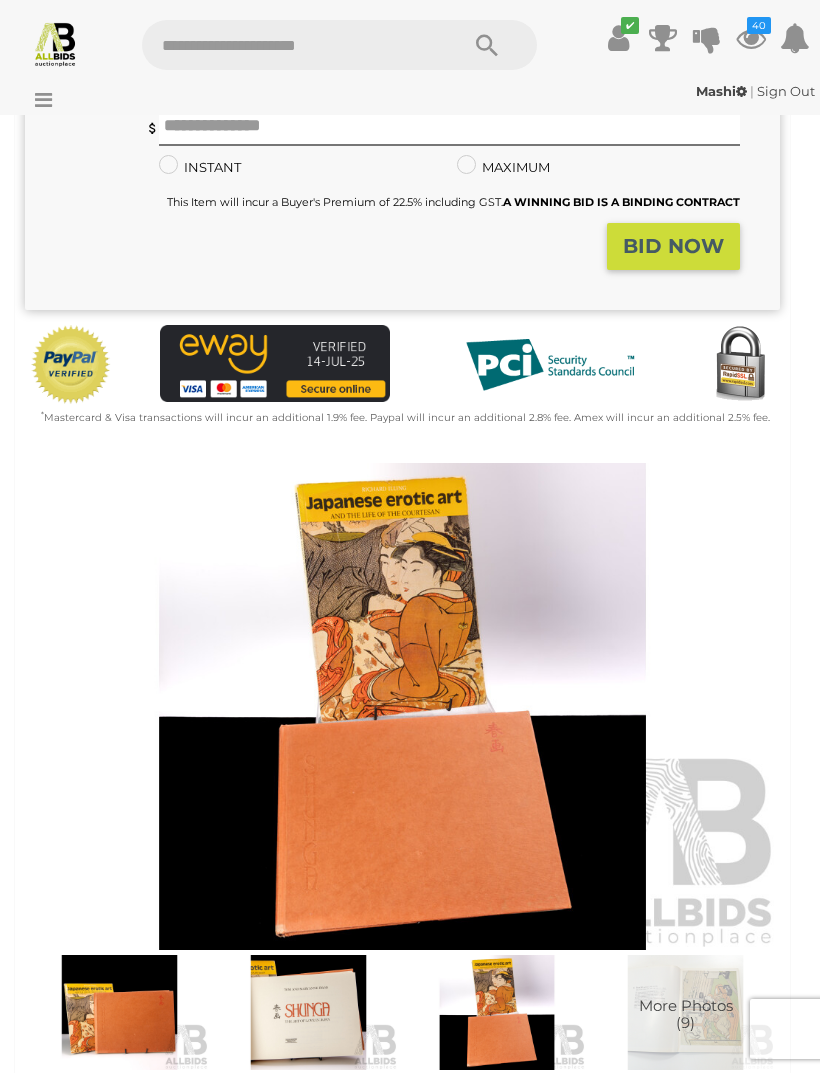 click at bounding box center [119, 1012] 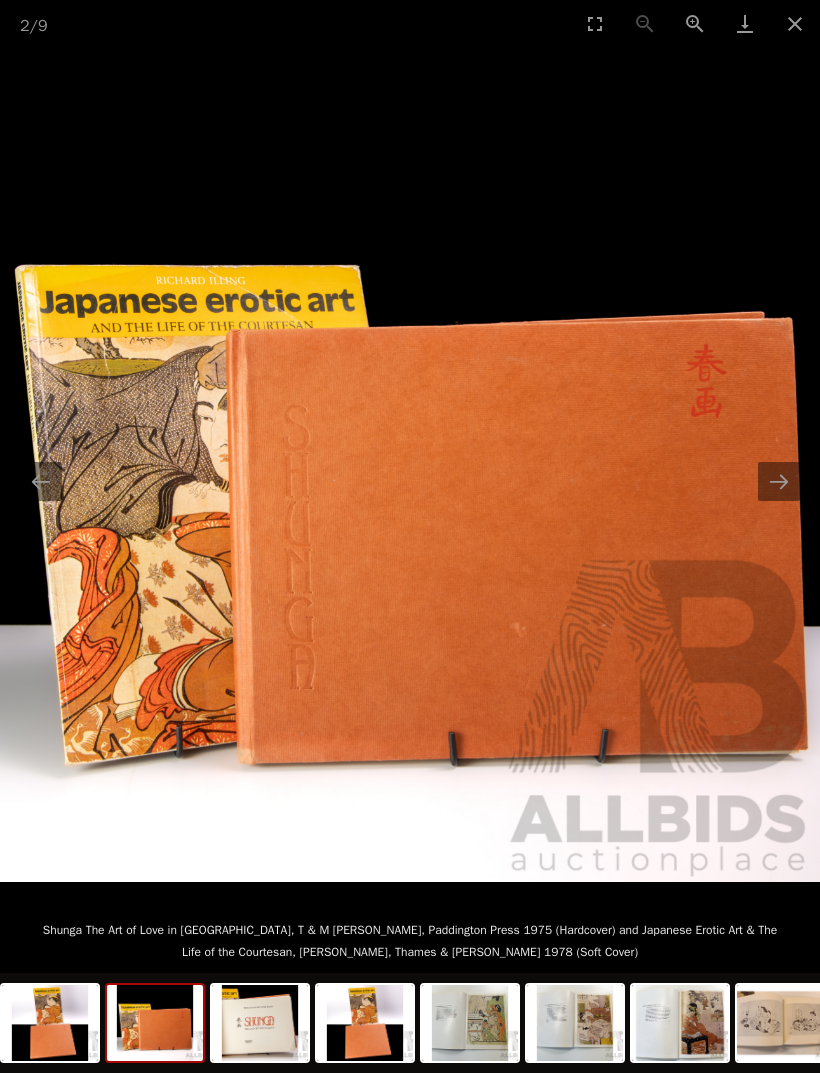 click at bounding box center (779, 481) 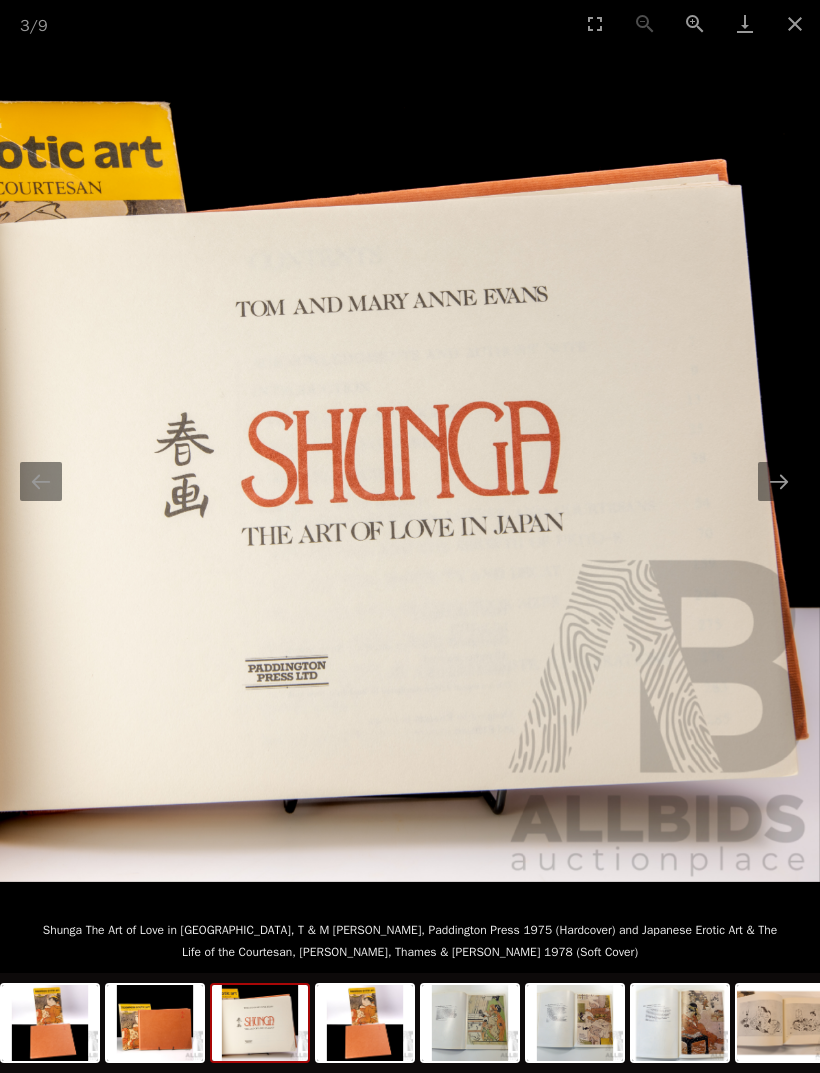 click at bounding box center [779, 481] 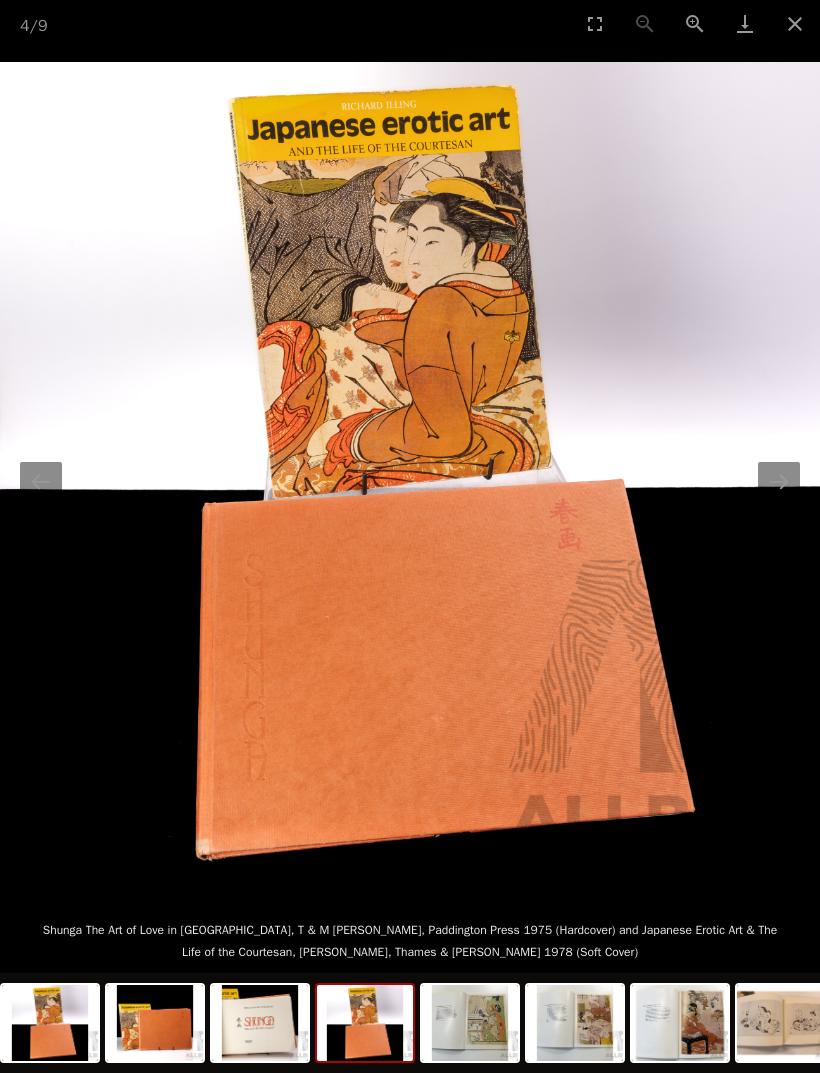 click at bounding box center [779, 481] 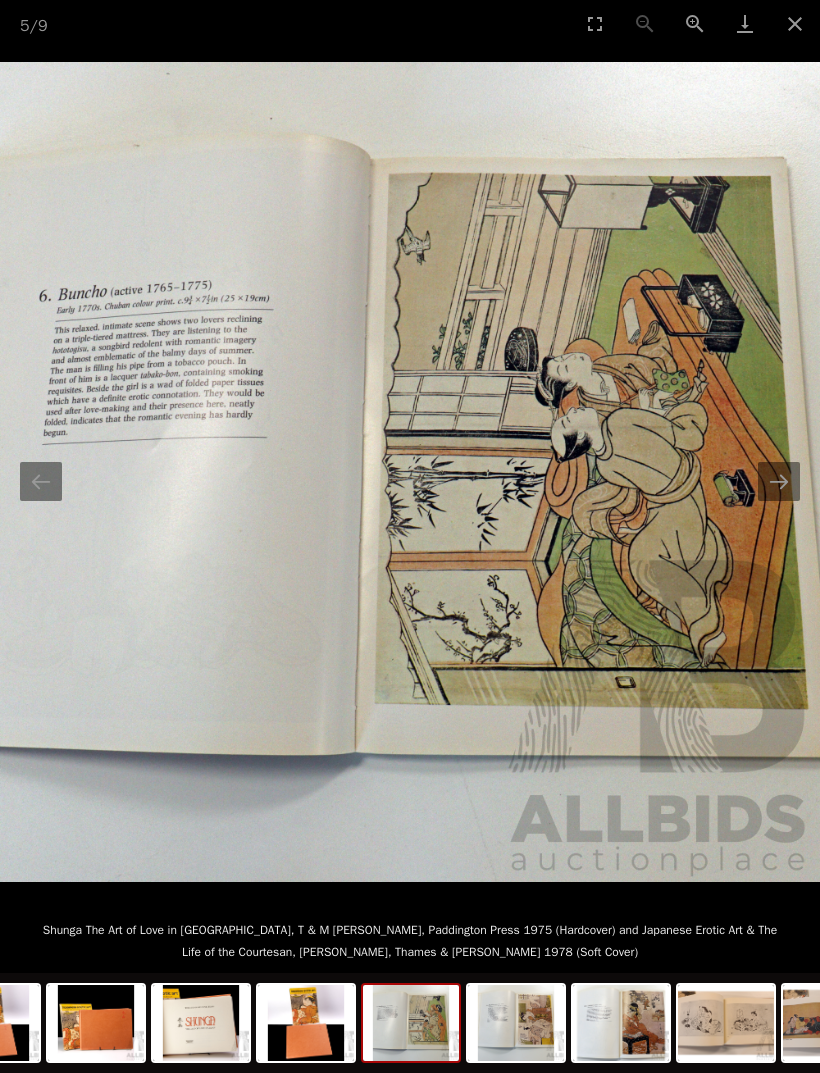 click at bounding box center (779, 481) 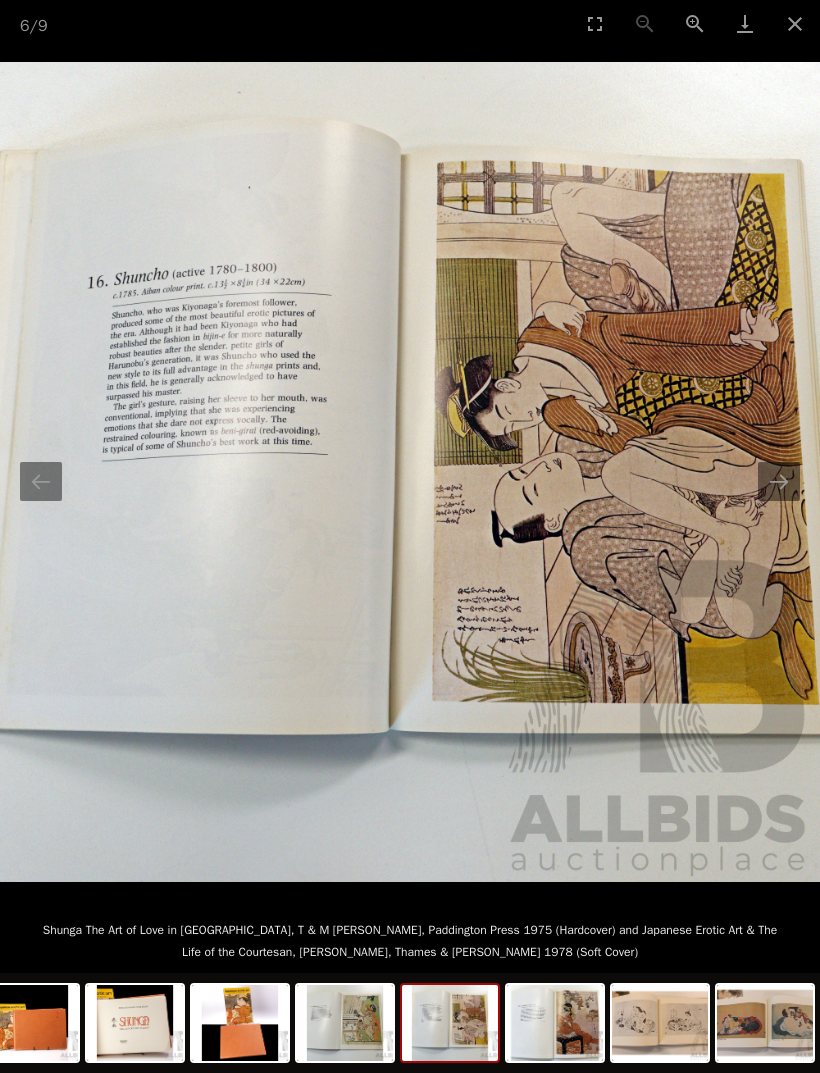 click at bounding box center [779, 481] 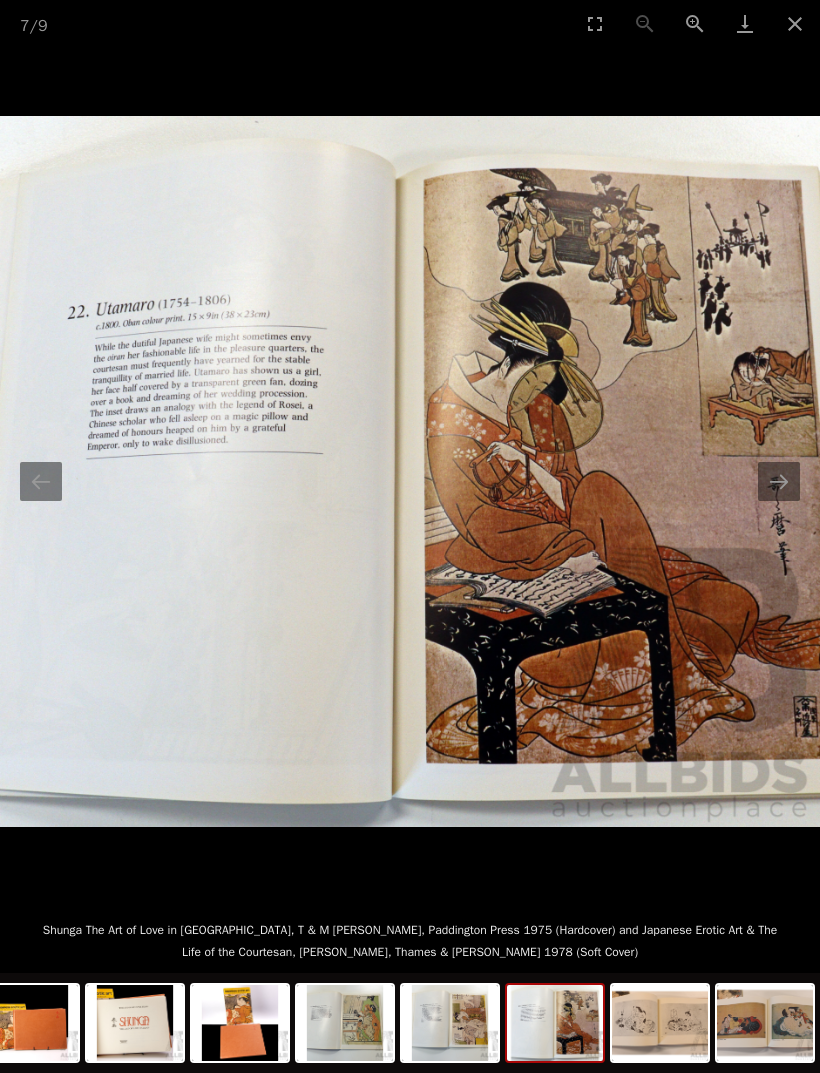 click at bounding box center [779, 481] 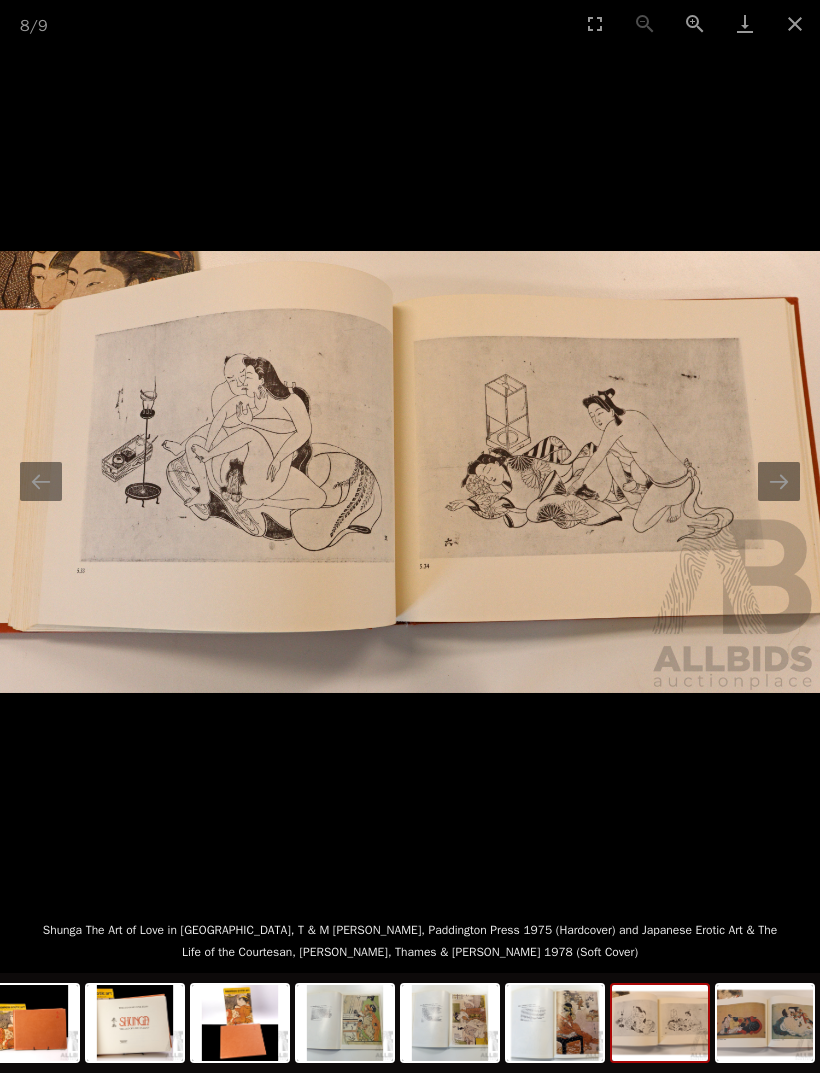 click at bounding box center [410, 472] 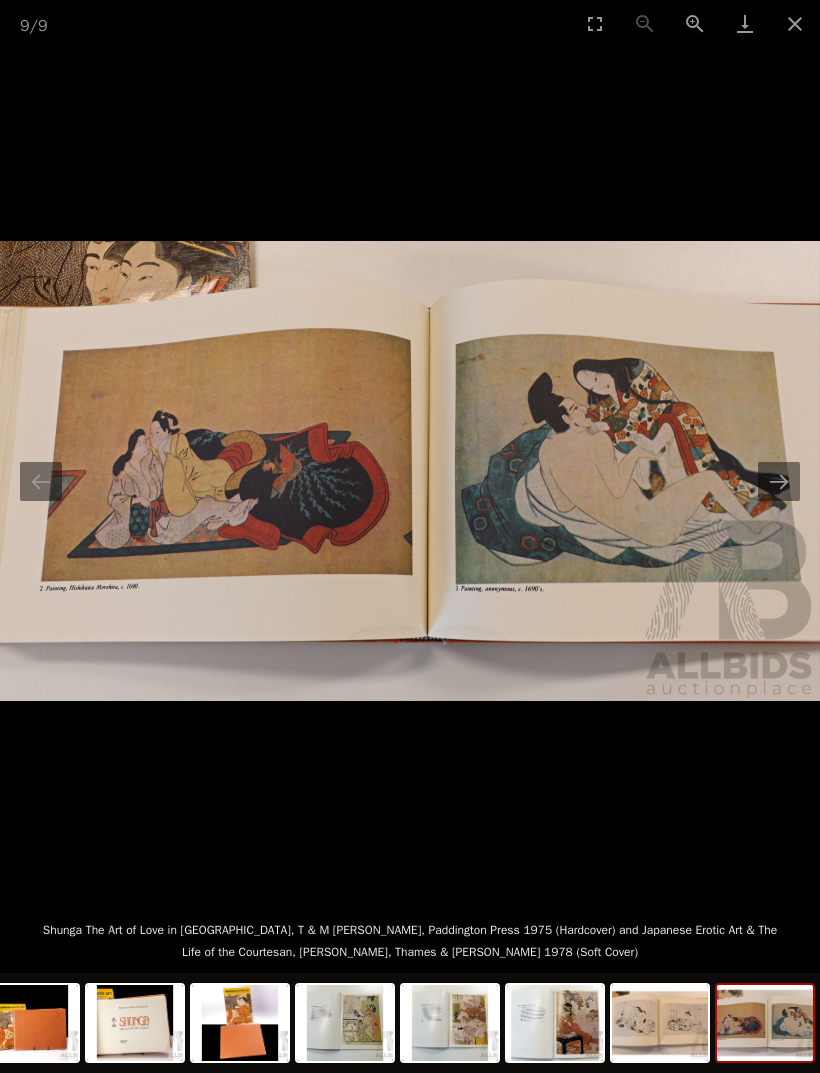 click at bounding box center [779, 481] 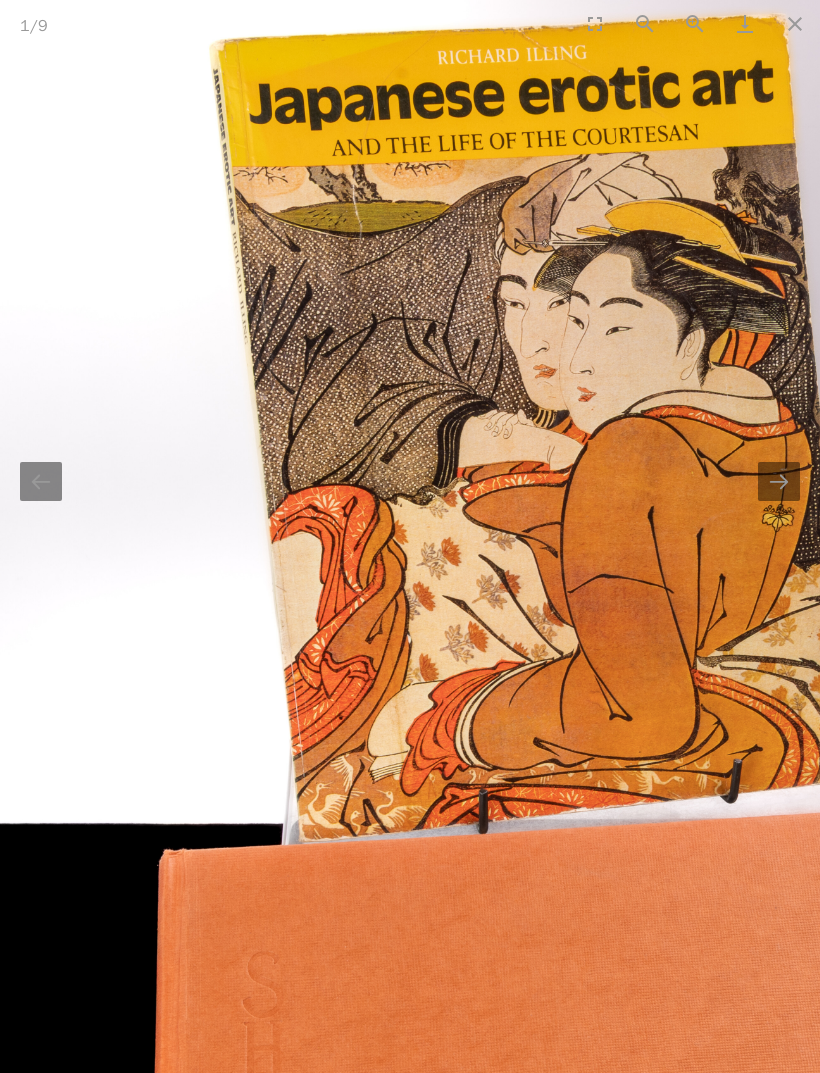 click at bounding box center (795, 23) 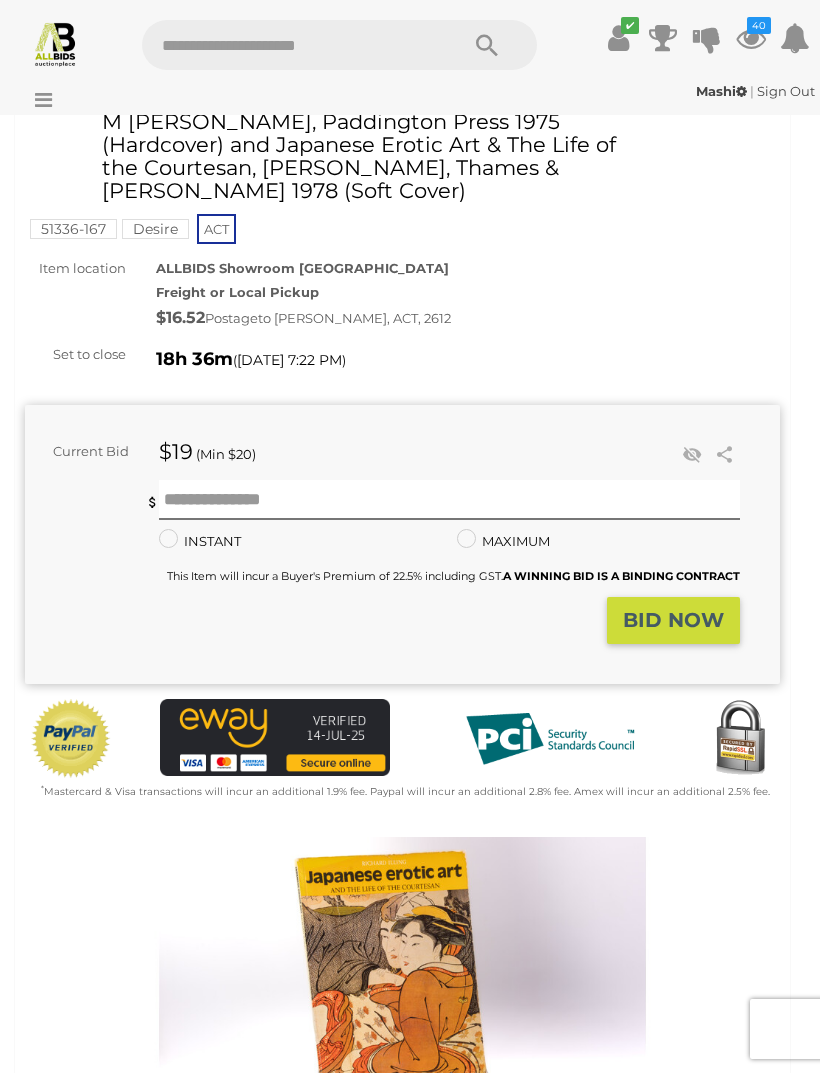 scroll, scrollTop: 0, scrollLeft: 0, axis: both 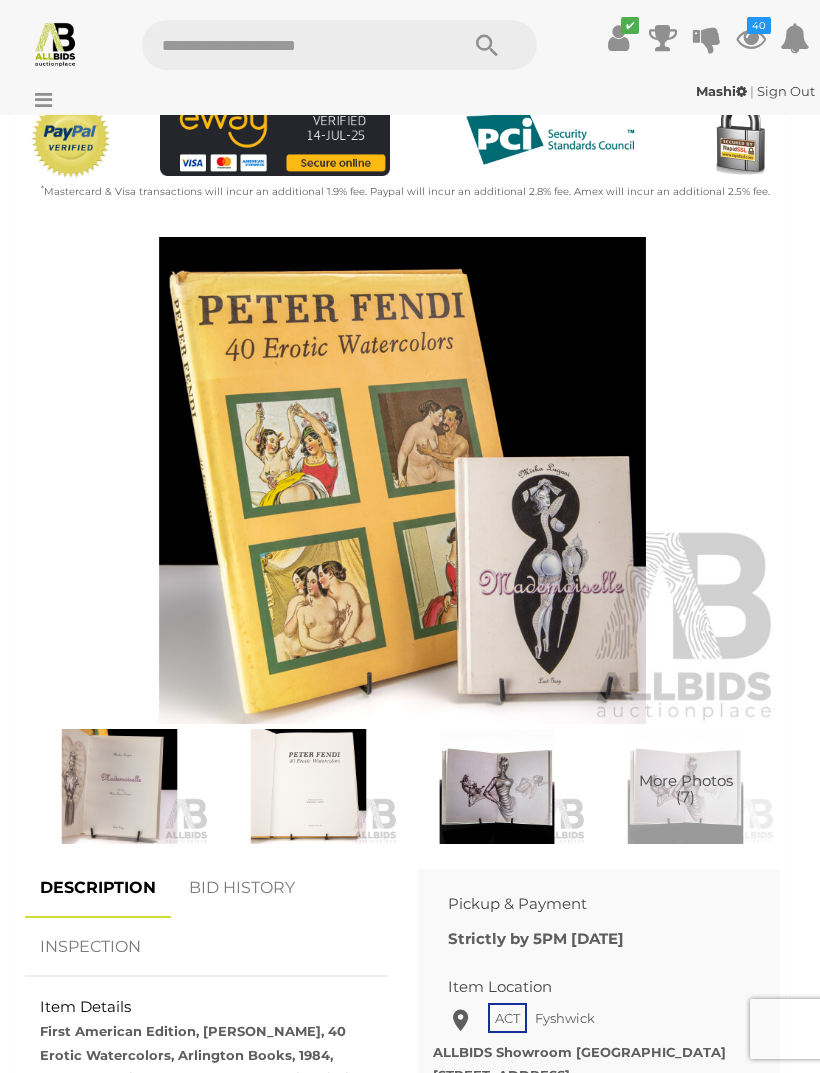 click at bounding box center [402, 480] 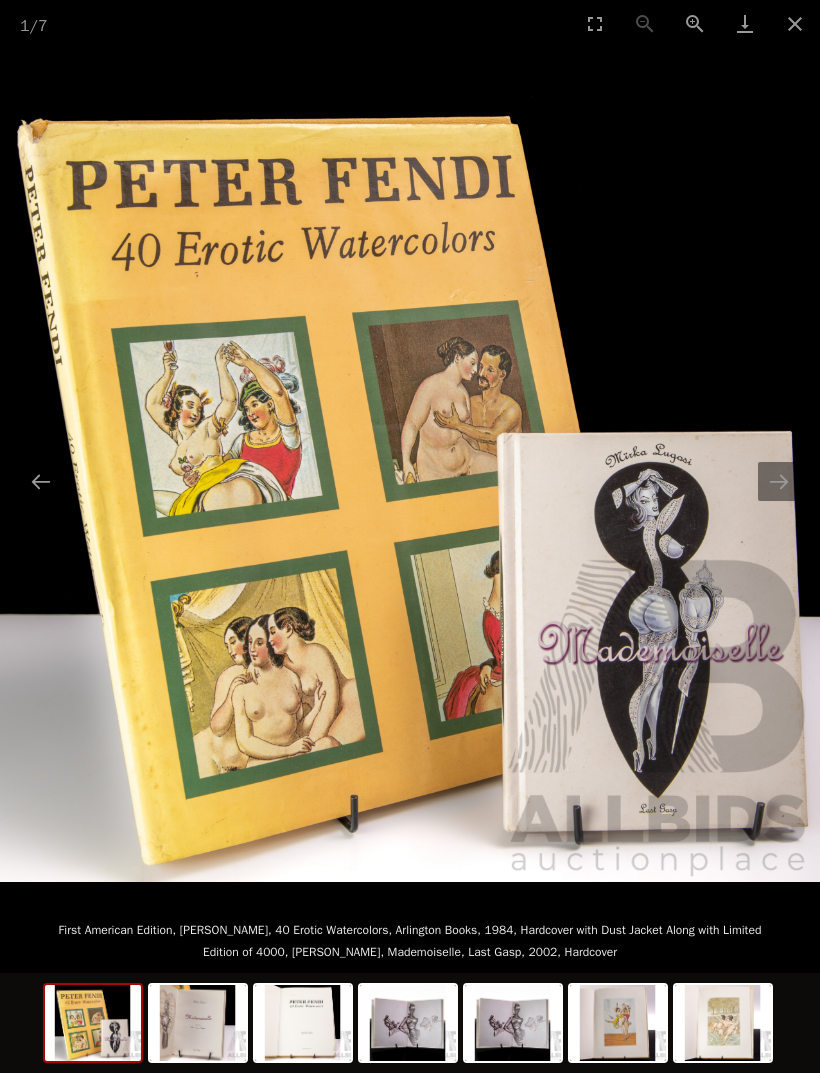 click at bounding box center (779, 481) 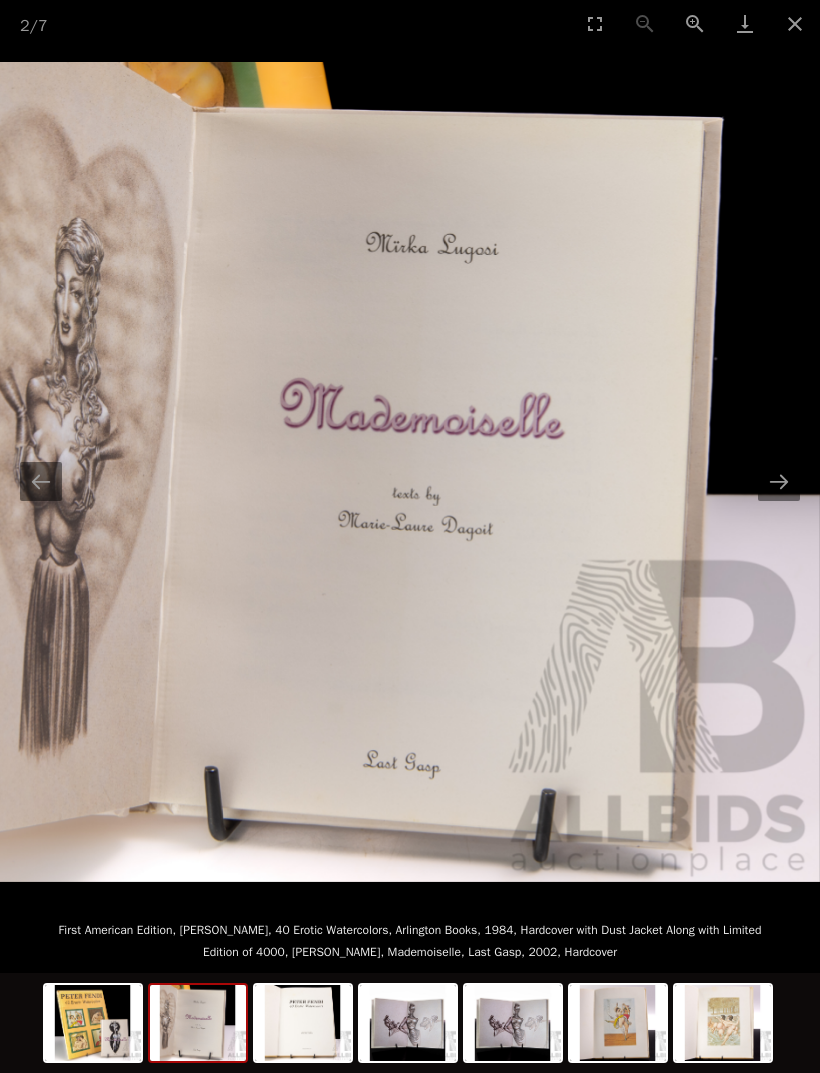 click at bounding box center [779, 481] 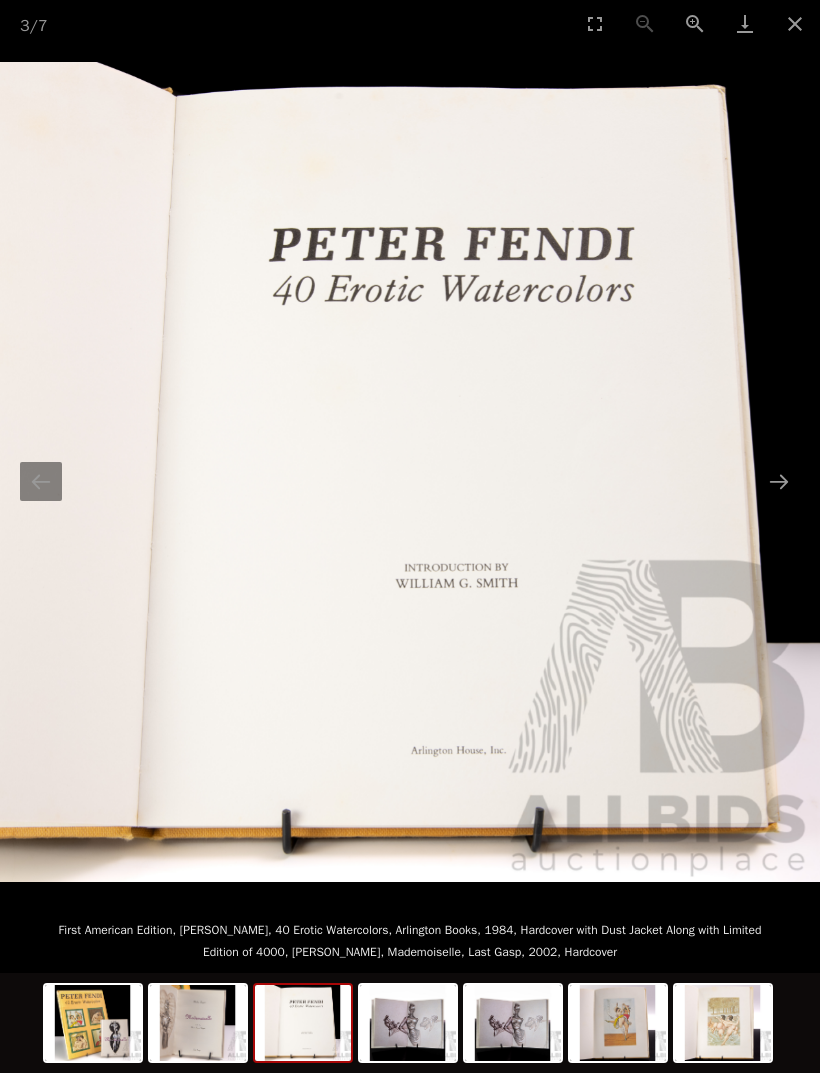 click at bounding box center [779, 481] 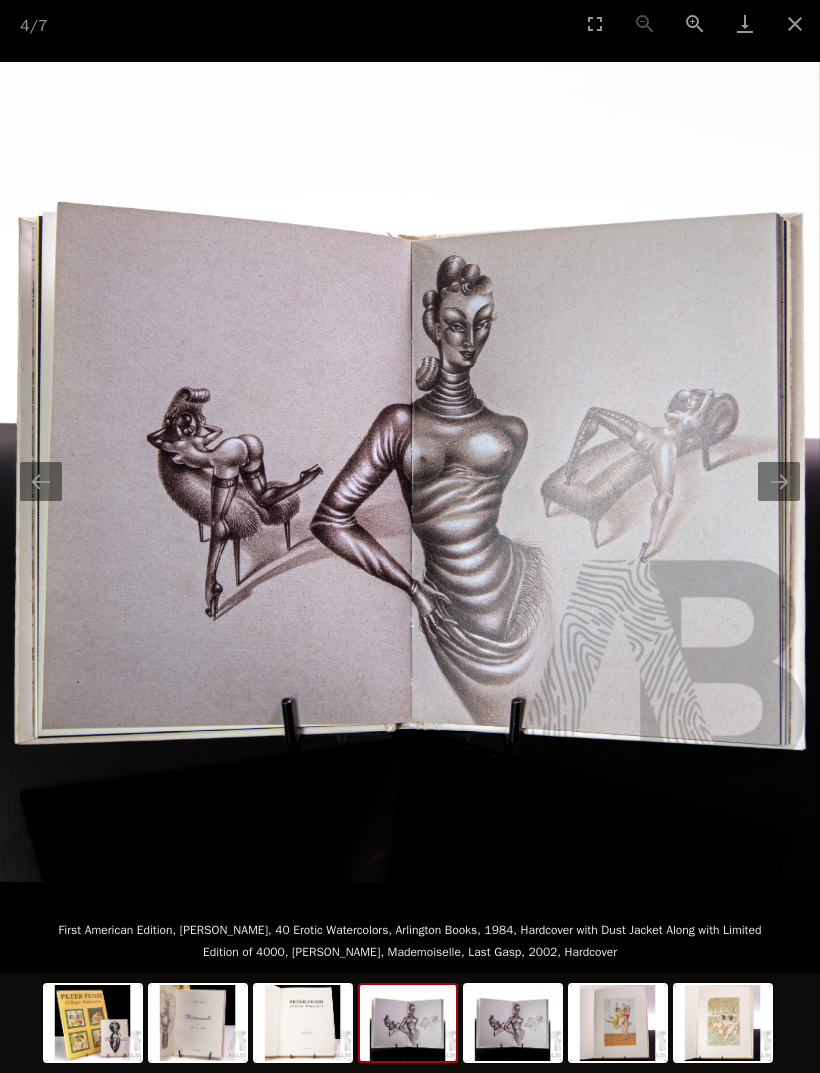 click at bounding box center (779, 481) 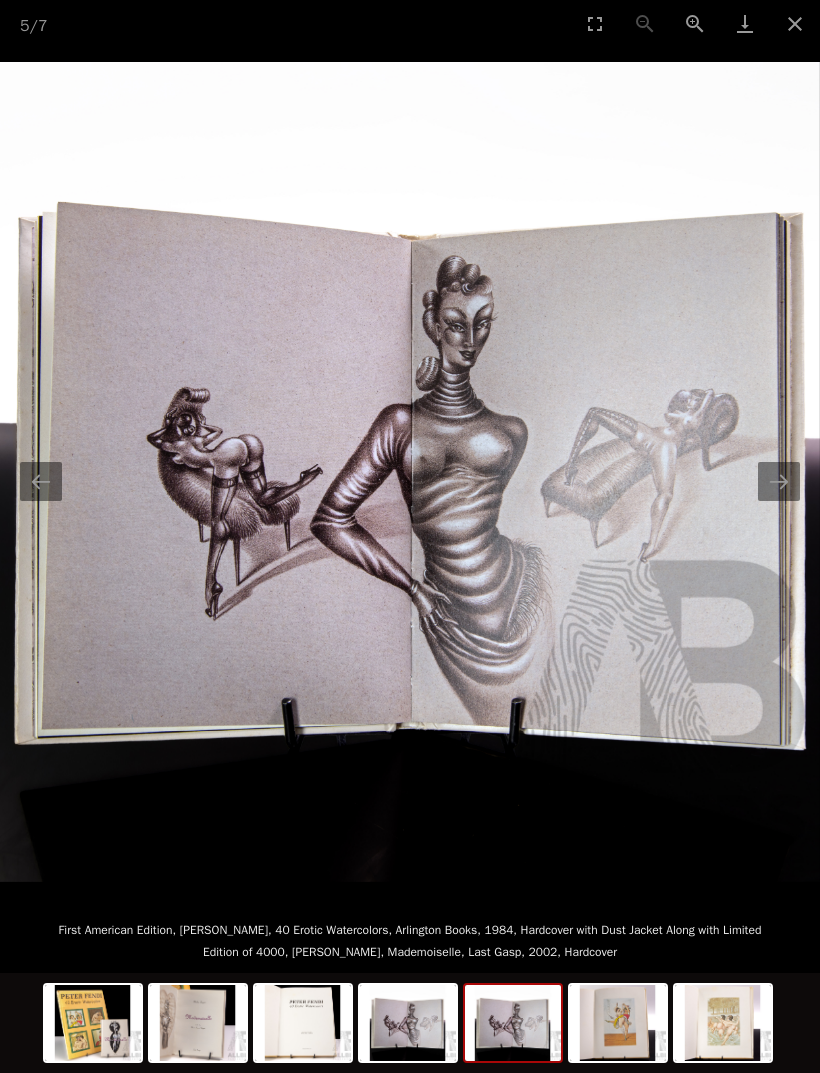 click at bounding box center (779, 481) 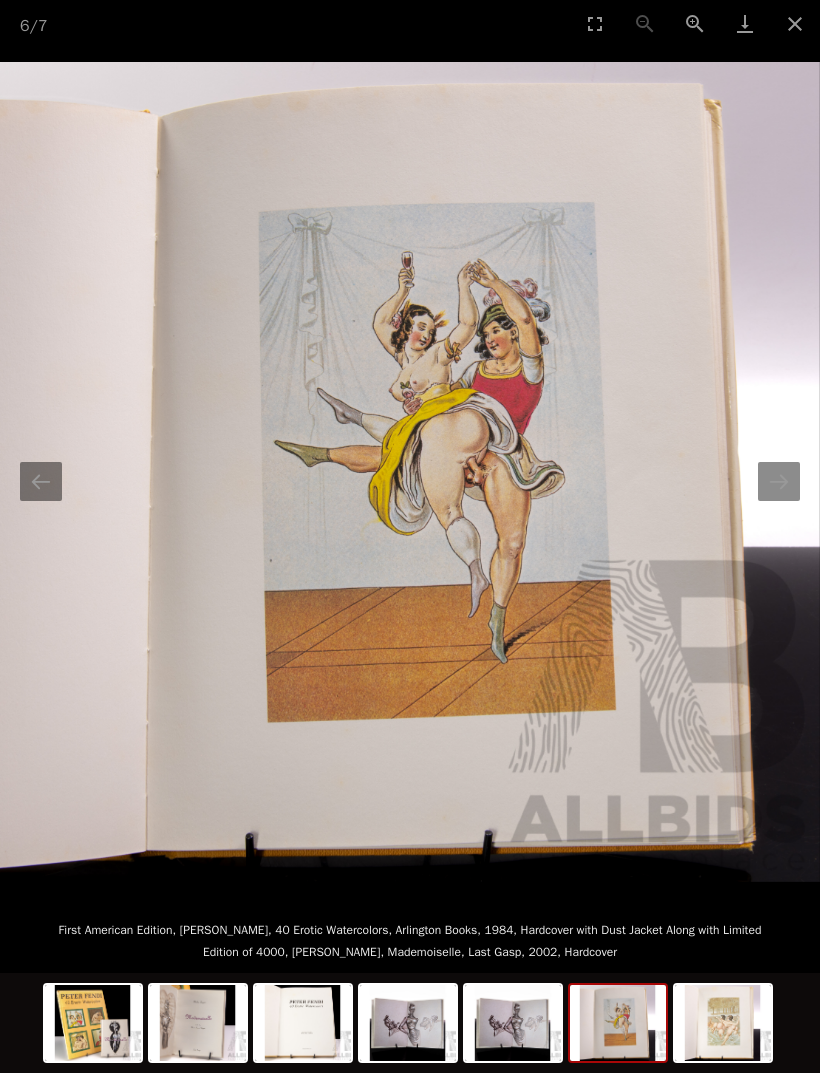 click at bounding box center [410, 472] 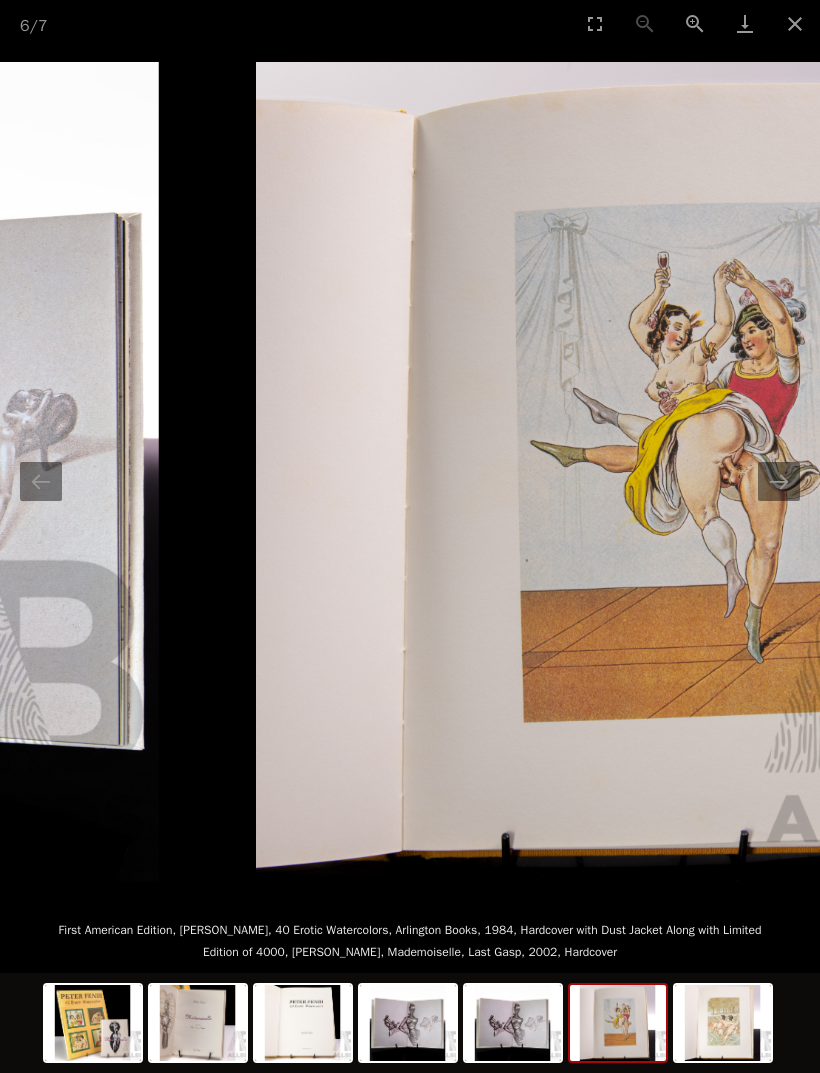 click at bounding box center (779, 481) 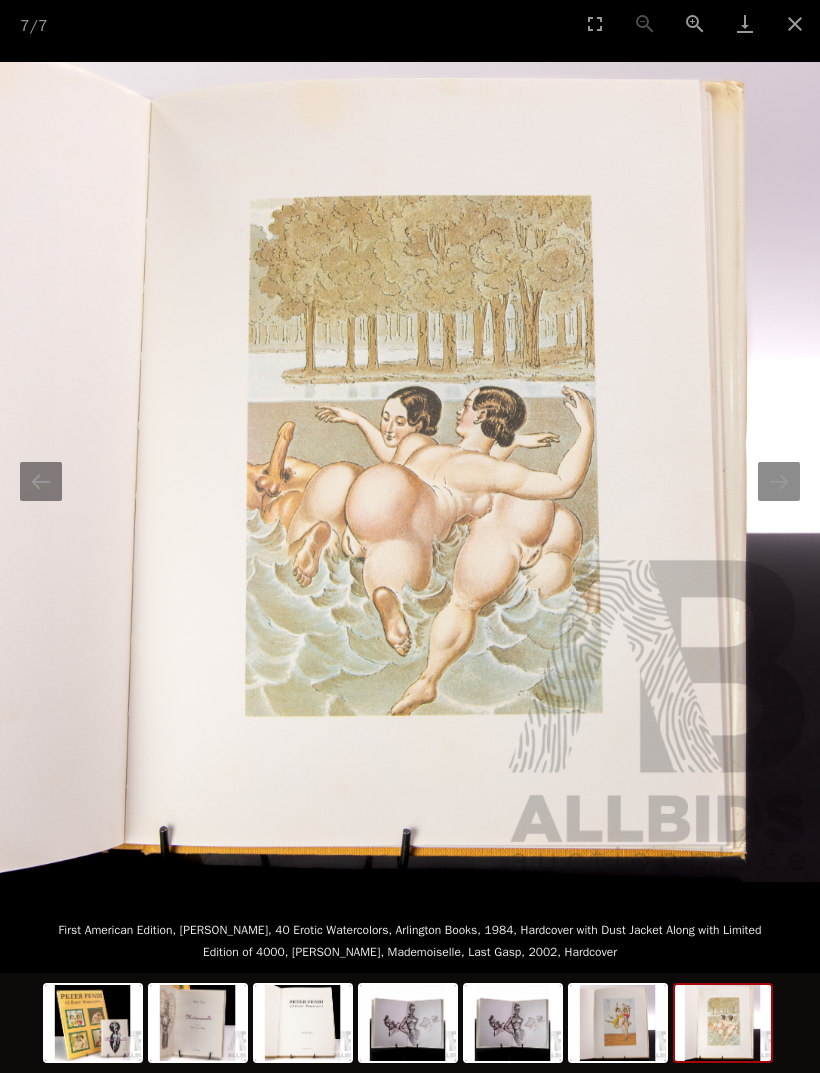 click at bounding box center (410, 472) 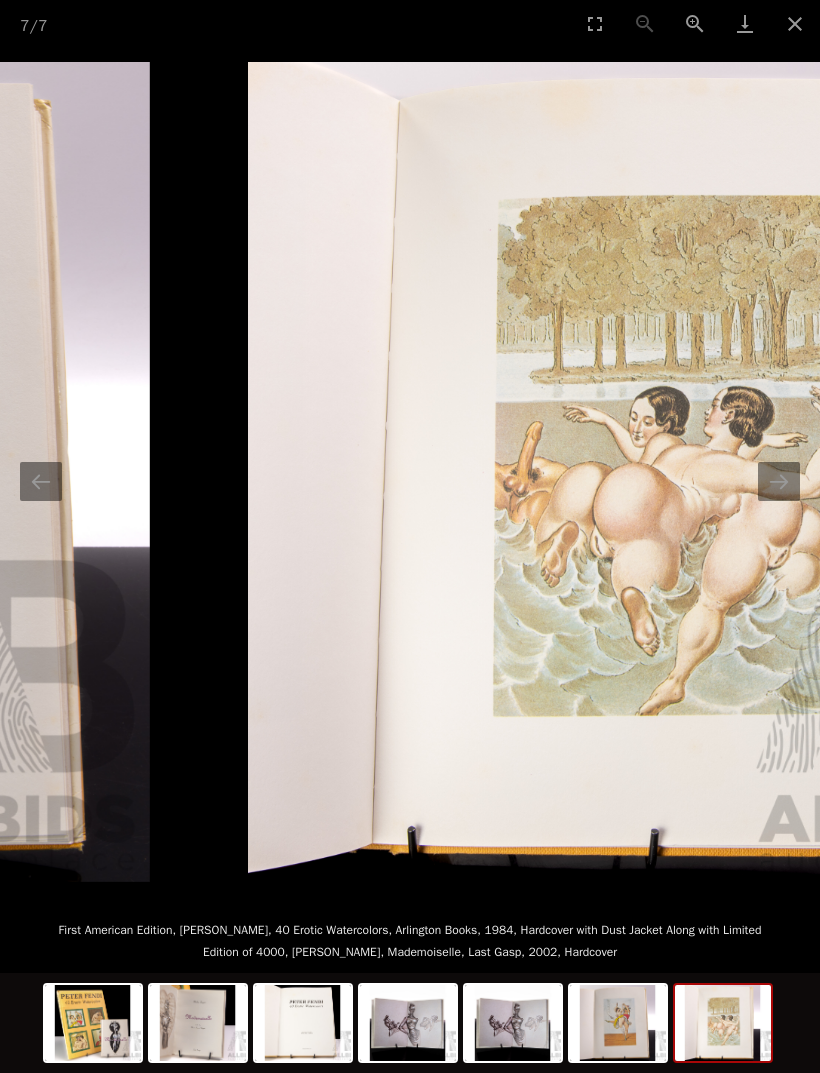 click at bounding box center [779, 481] 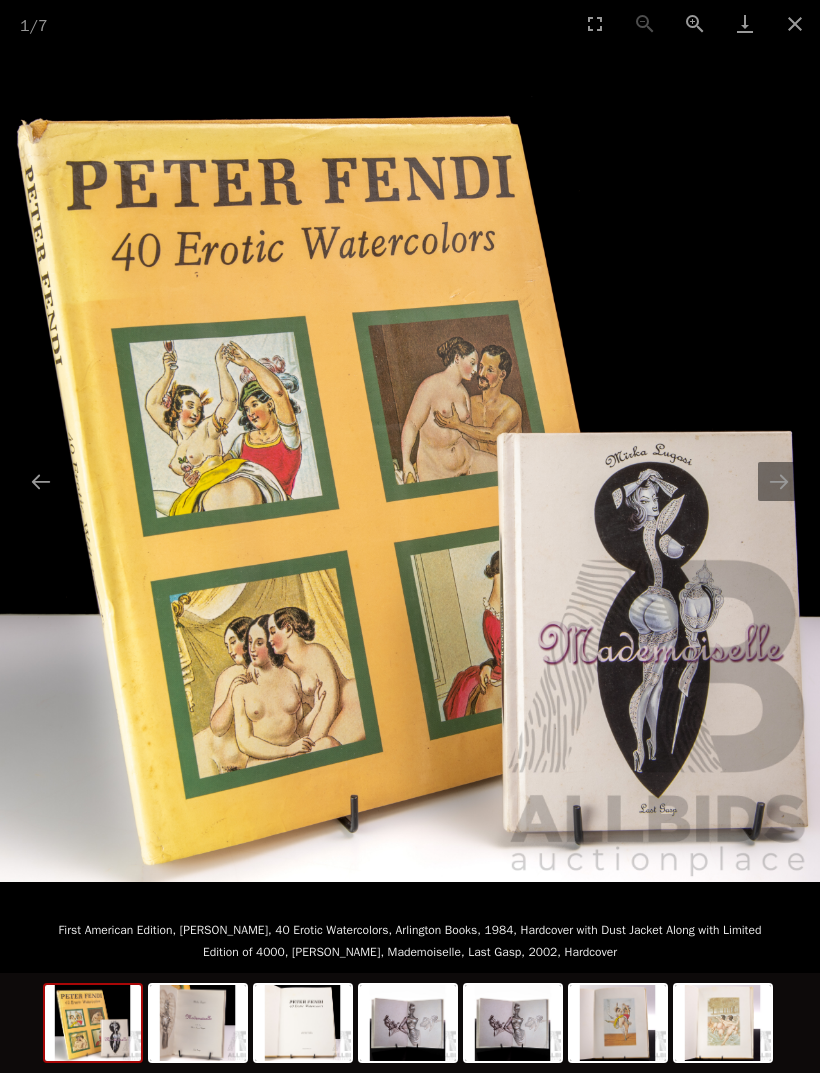 click at bounding box center (779, 481) 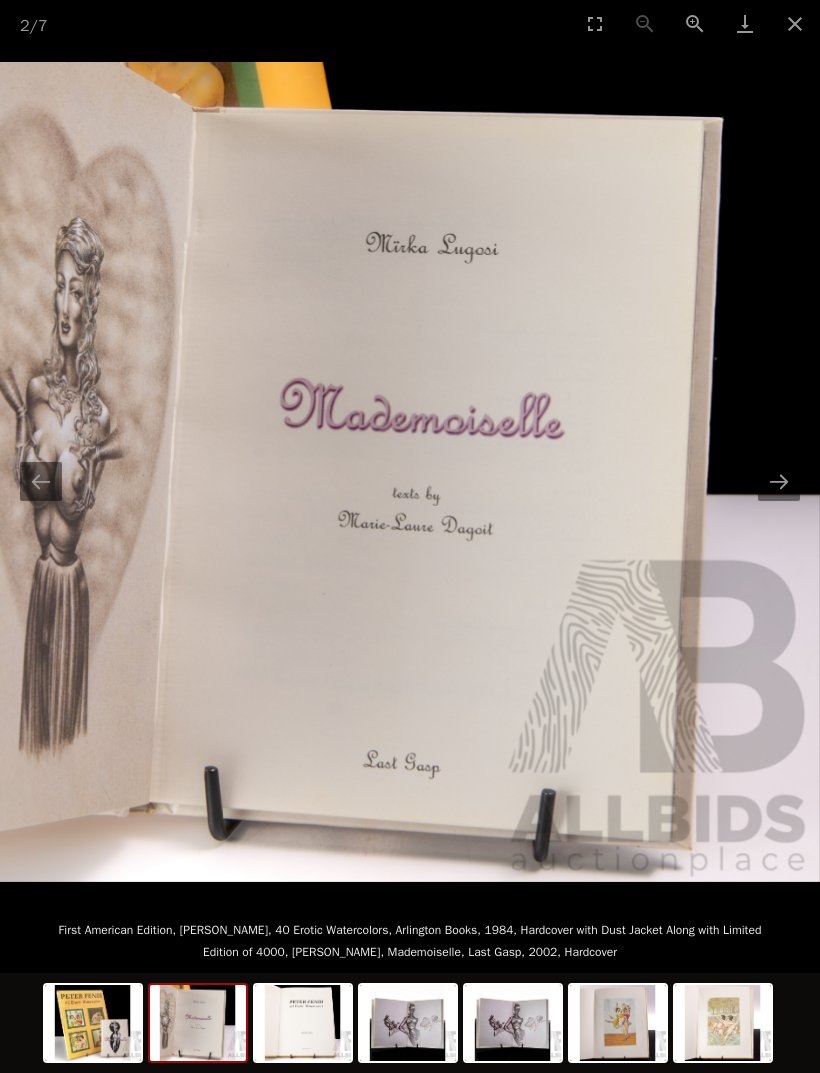 click at bounding box center [779, 481] 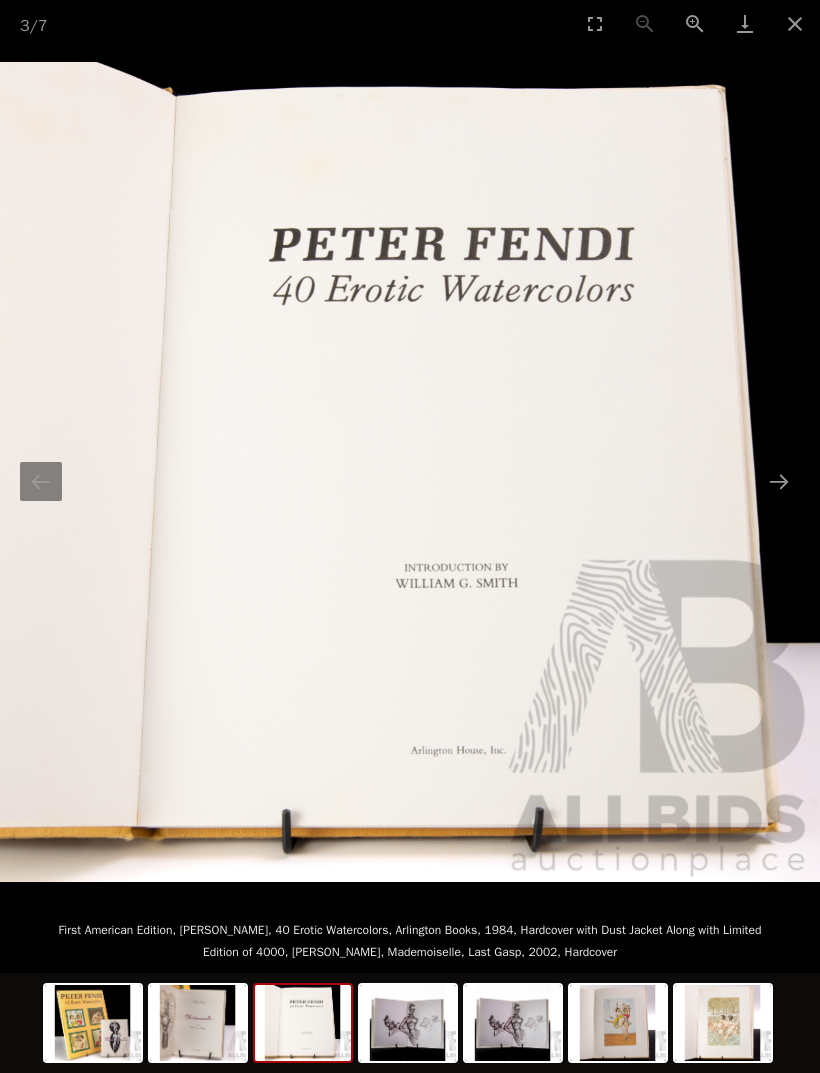 click at bounding box center (779, 481) 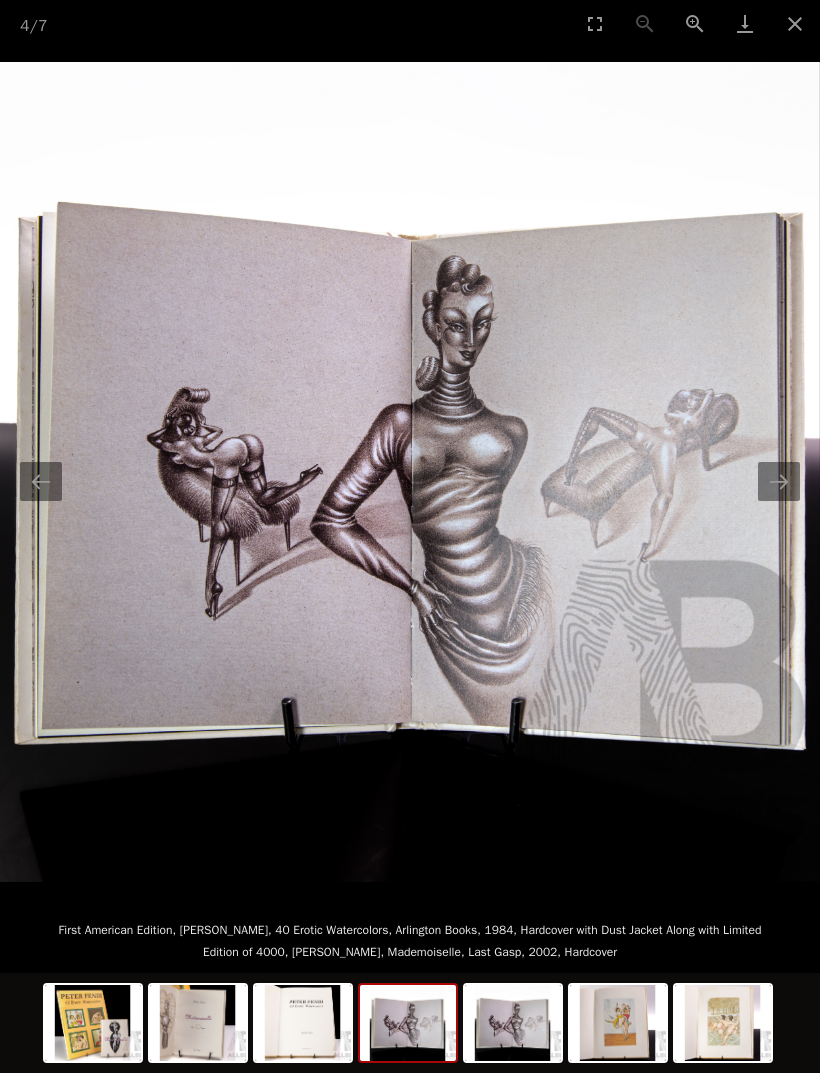 click at bounding box center (779, 481) 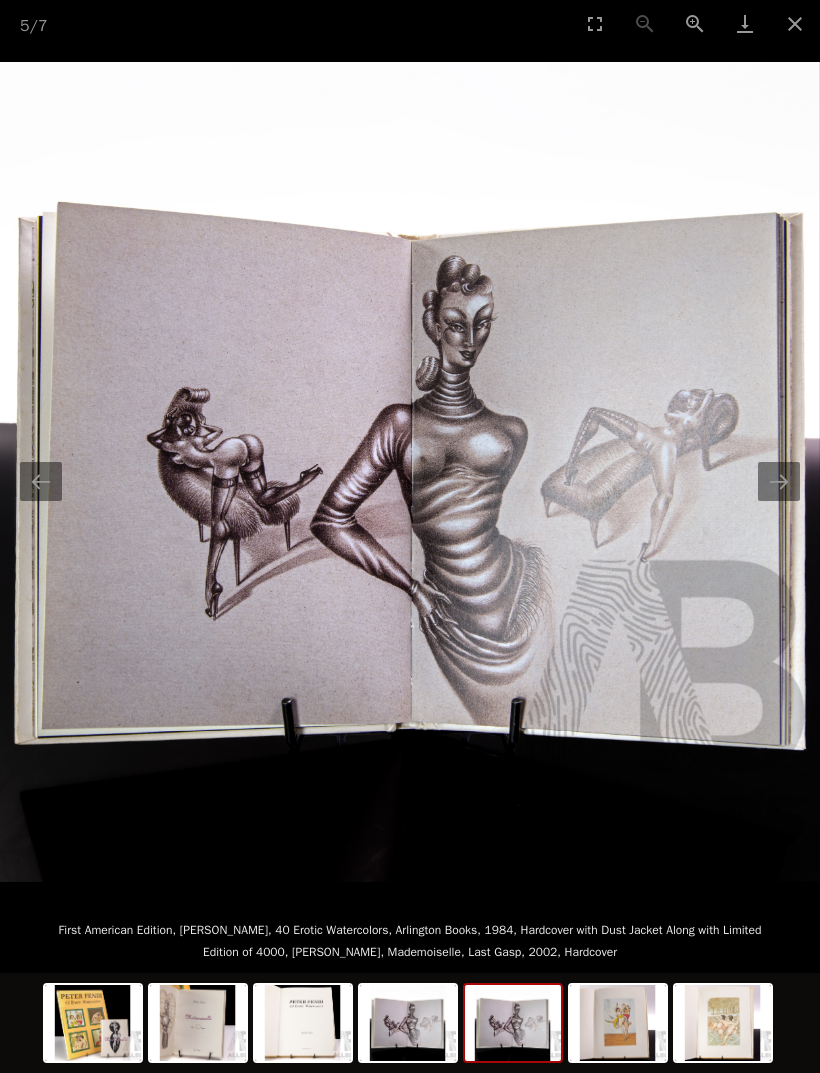 click at bounding box center [779, 481] 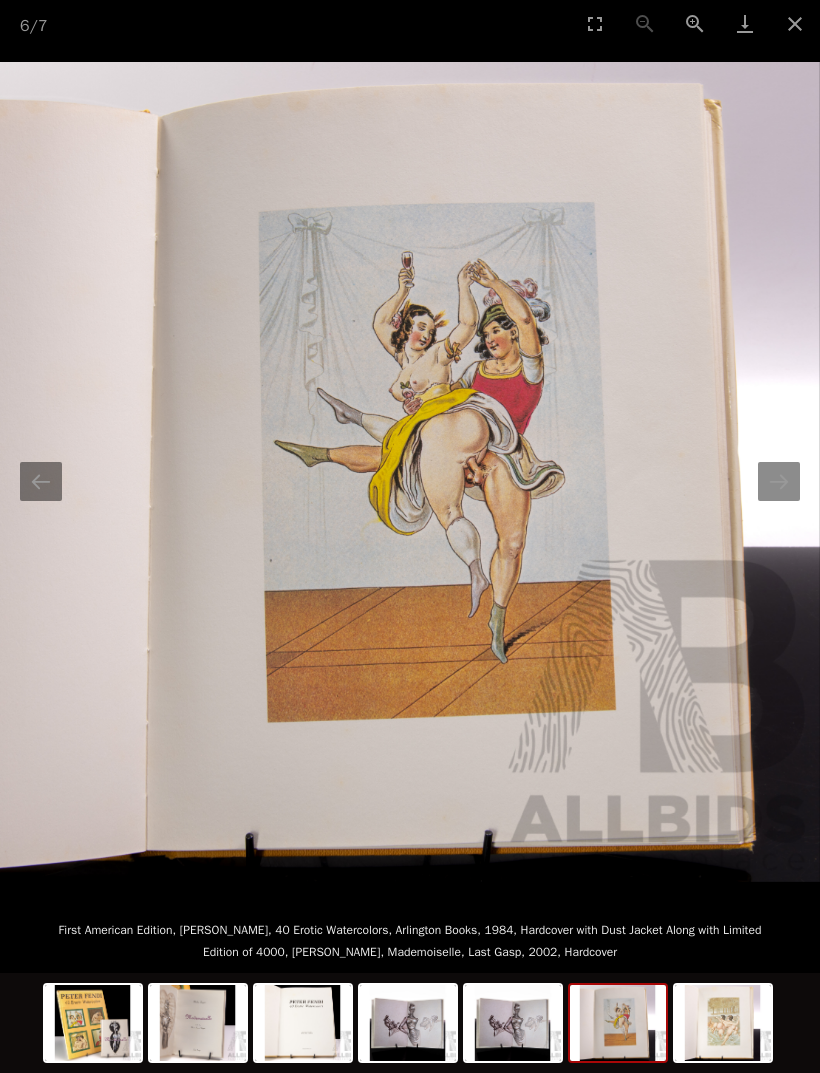 click at bounding box center (779, 481) 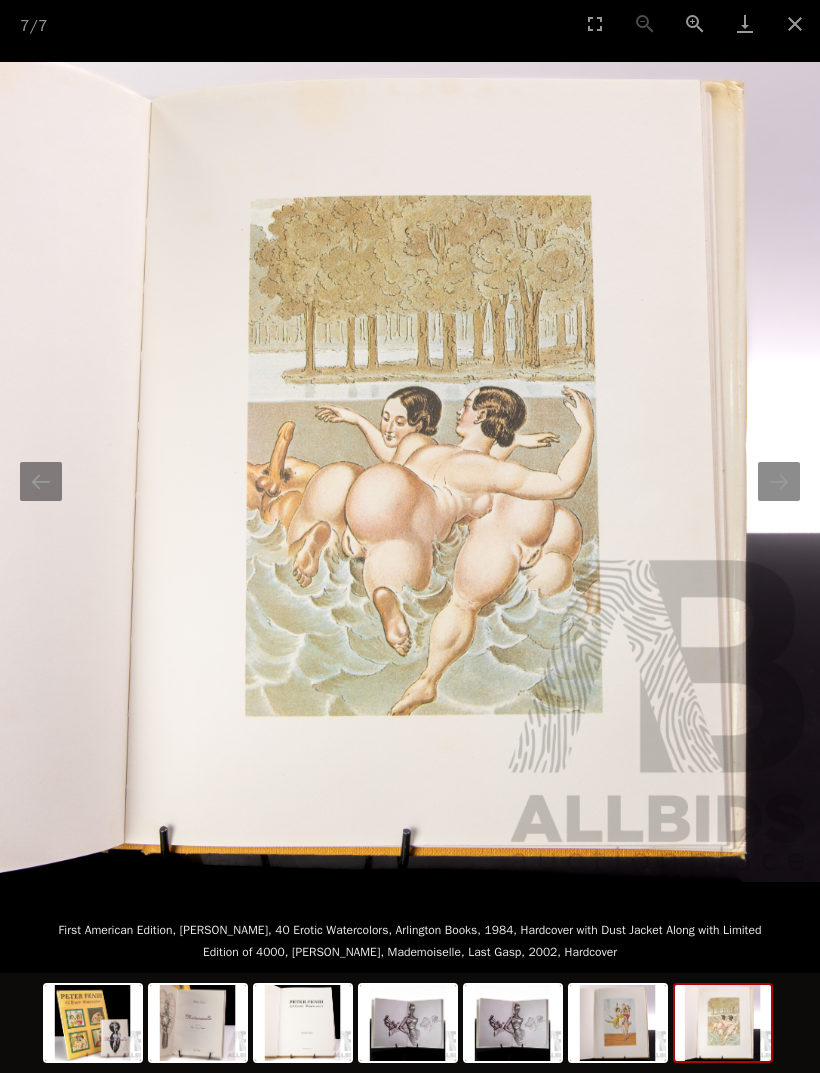 click at bounding box center [779, 481] 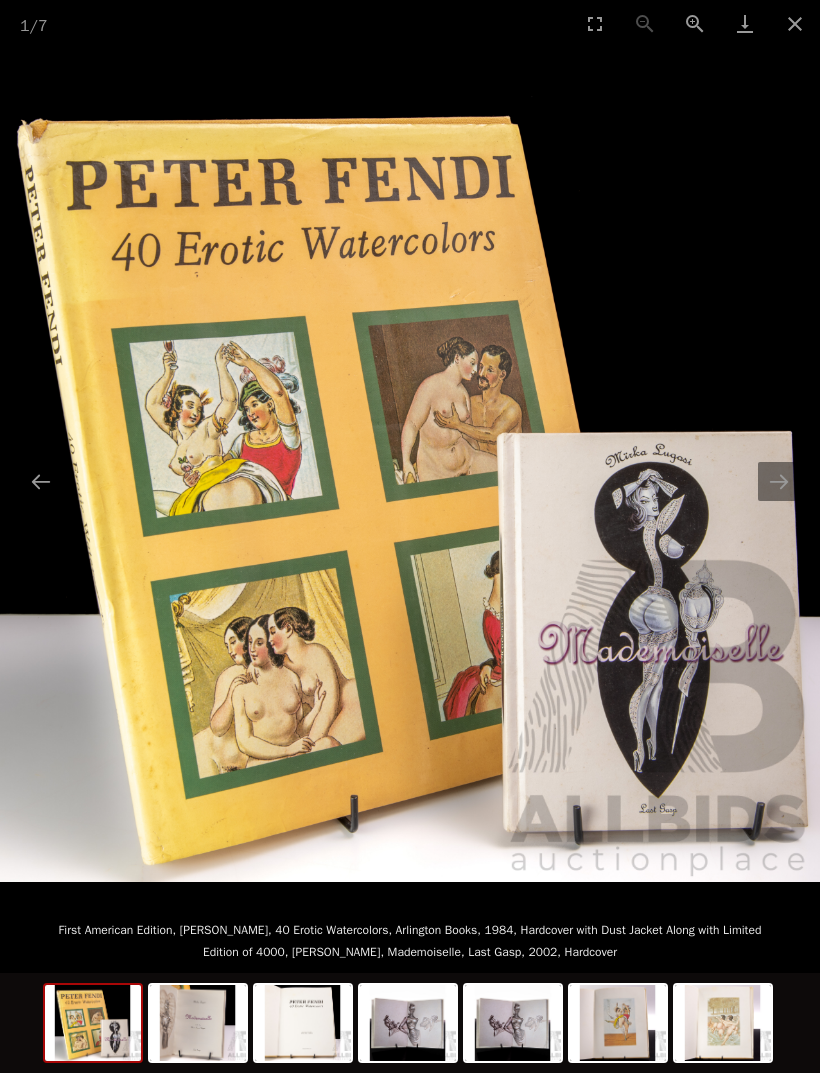 click at bounding box center [795, 23] 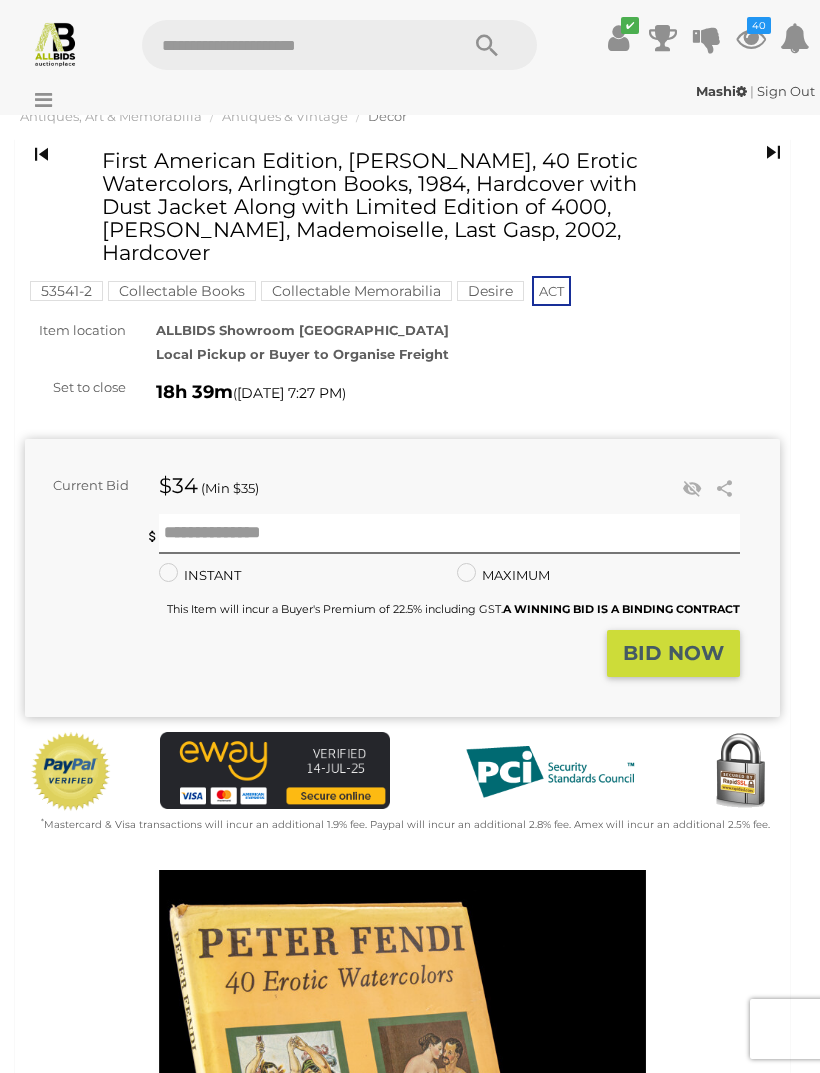 scroll, scrollTop: 0, scrollLeft: 0, axis: both 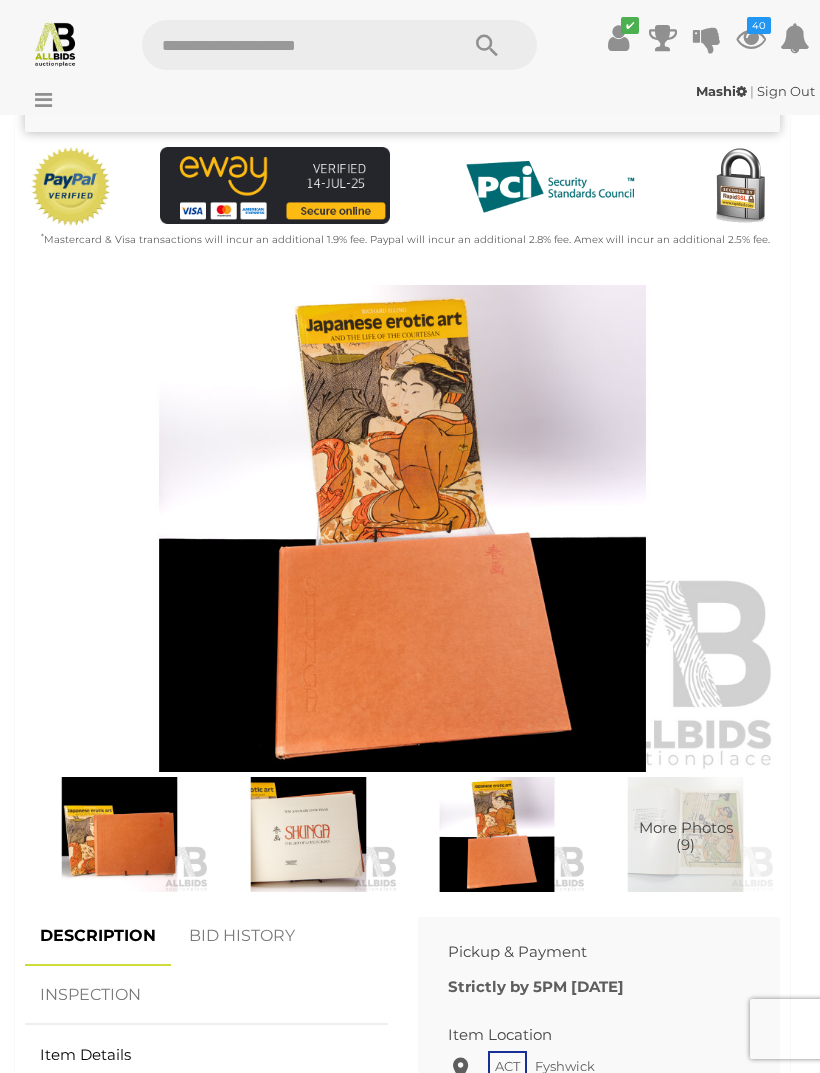 click at bounding box center (402, 528) 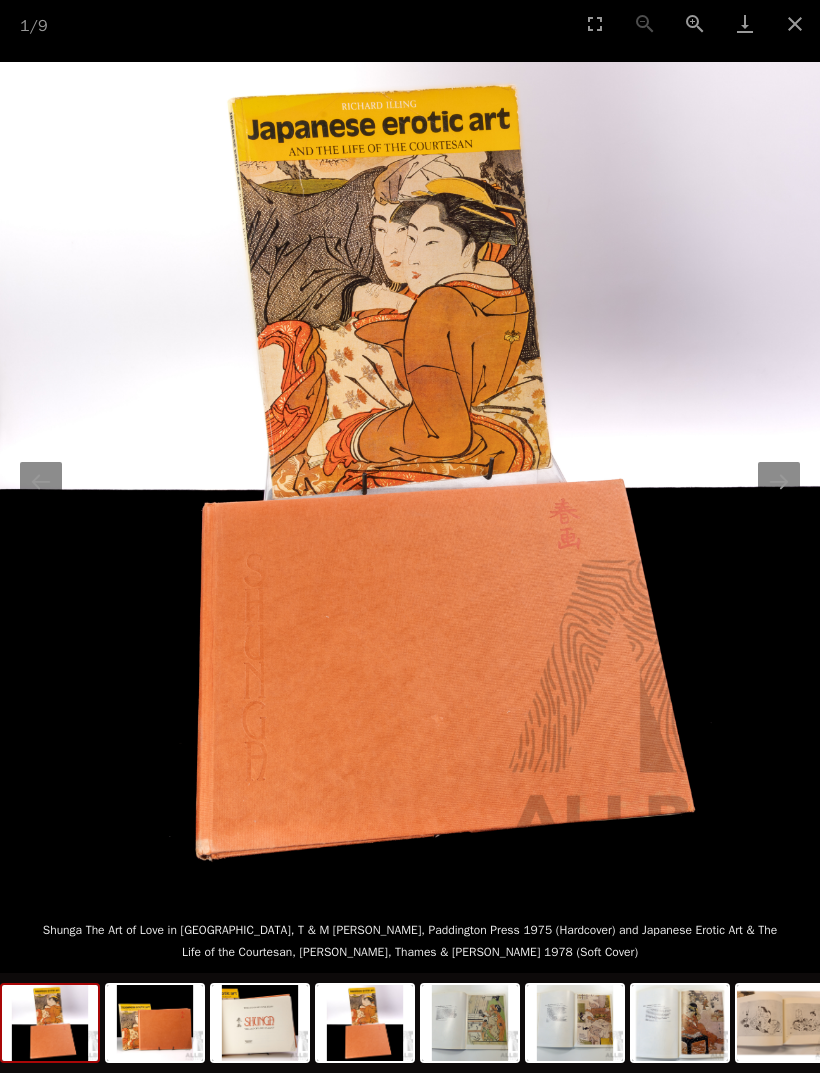 click at bounding box center [410, 472] 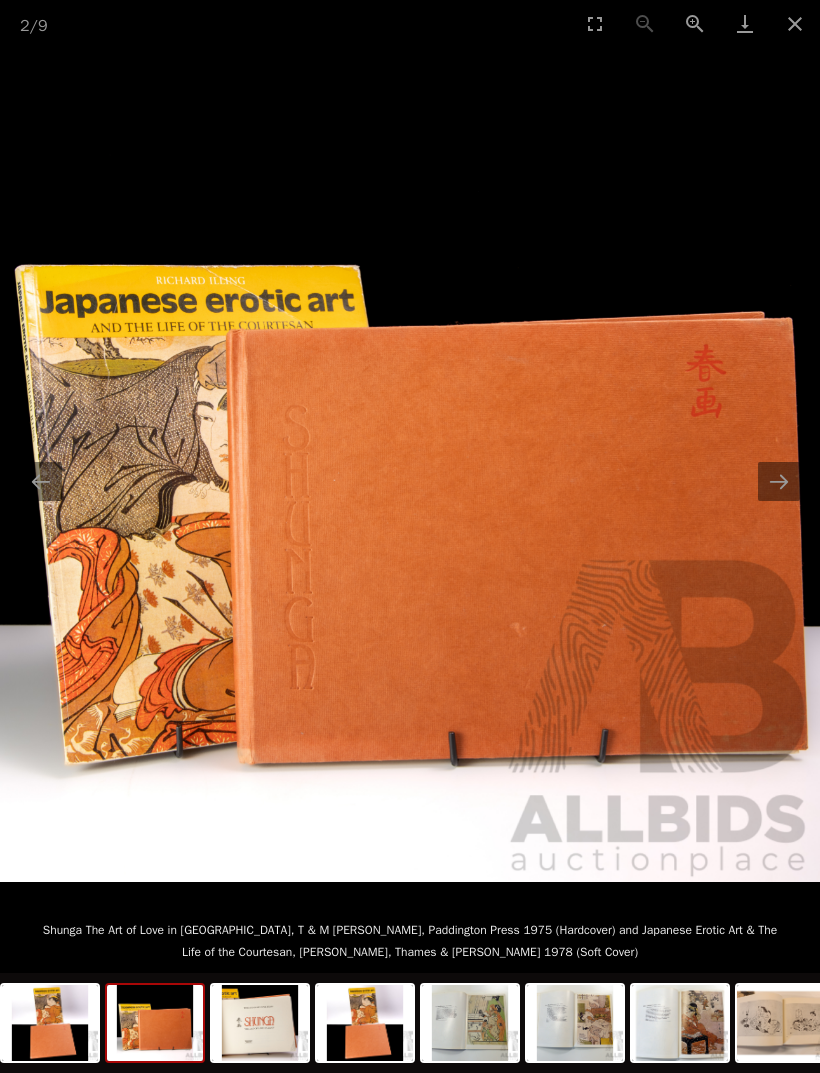 click at bounding box center (779, 481) 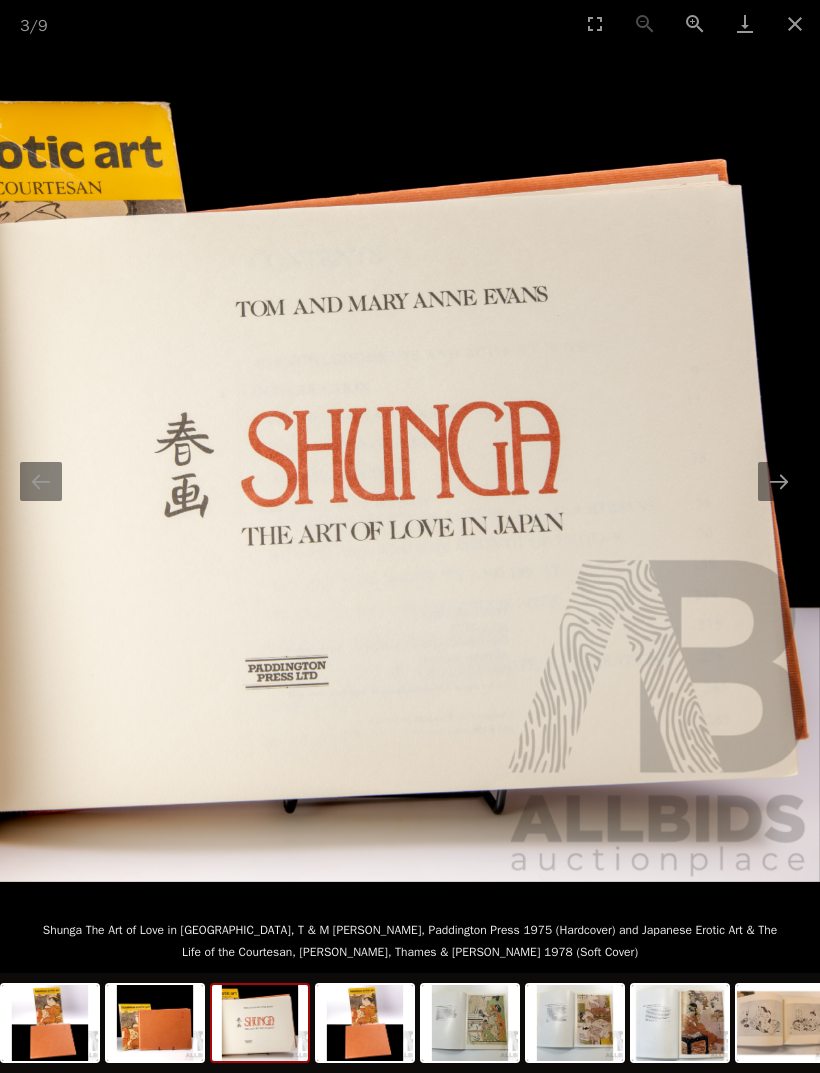 click at bounding box center [779, 481] 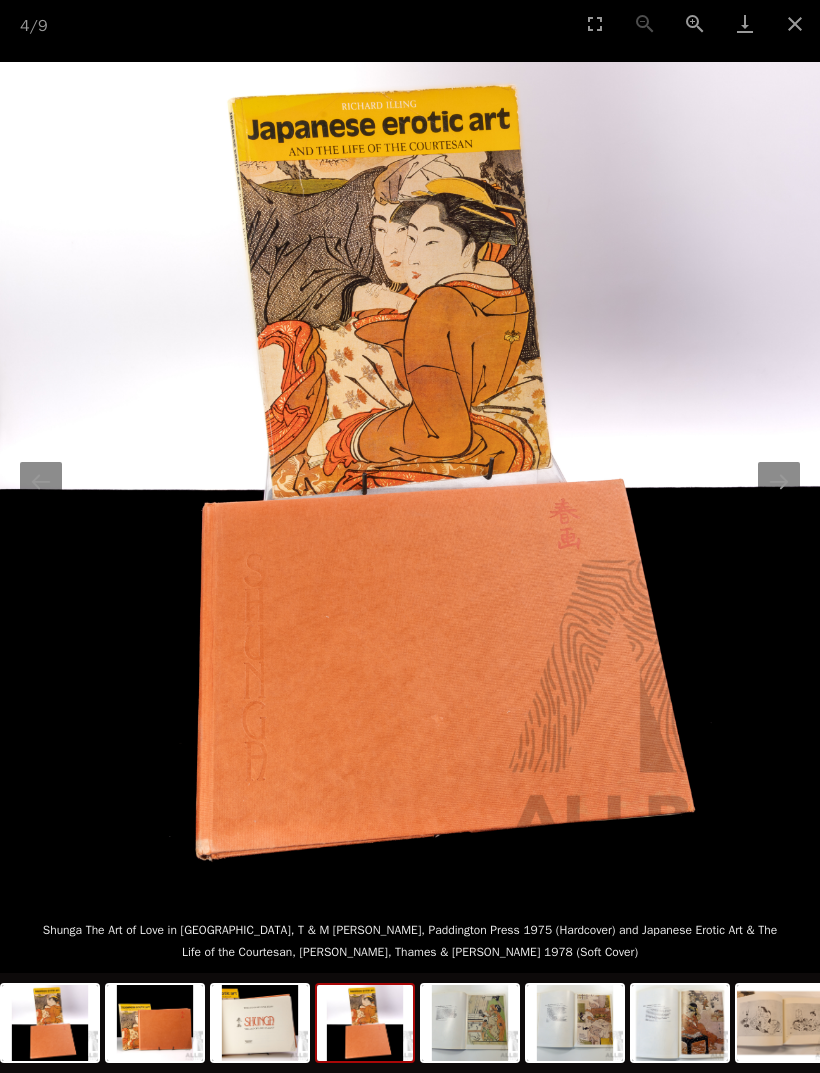 click at bounding box center (779, 481) 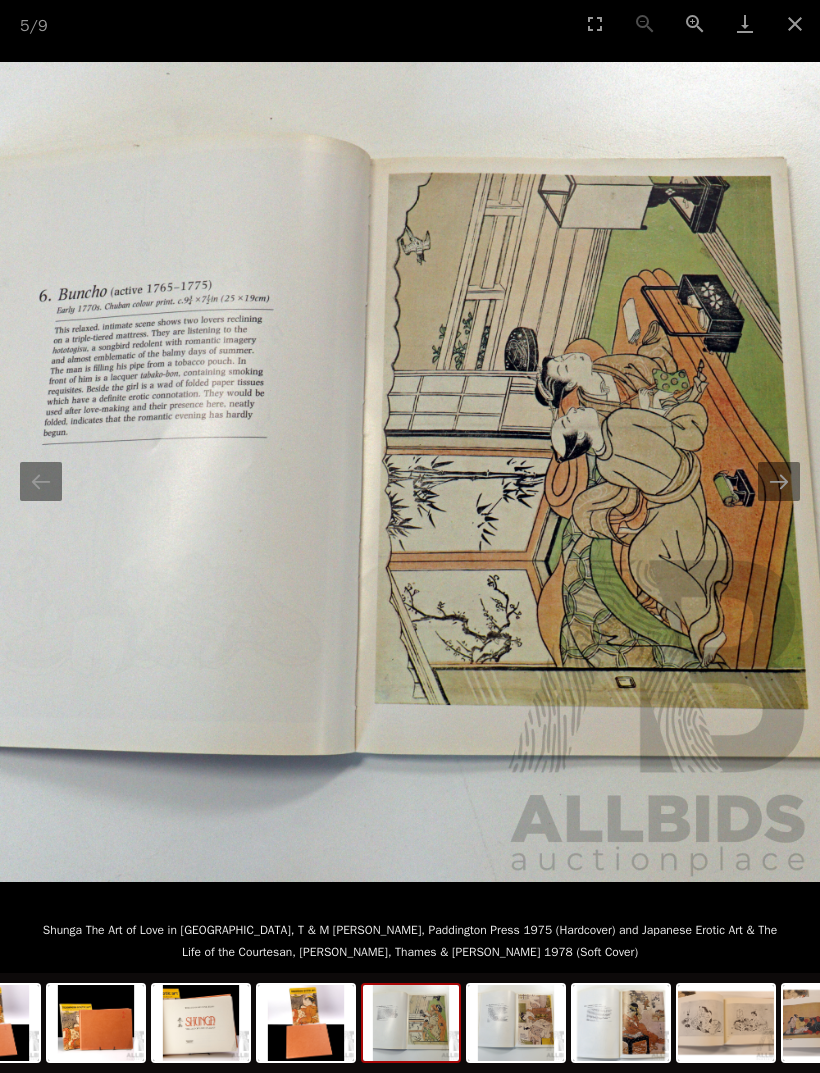 click at bounding box center [779, 481] 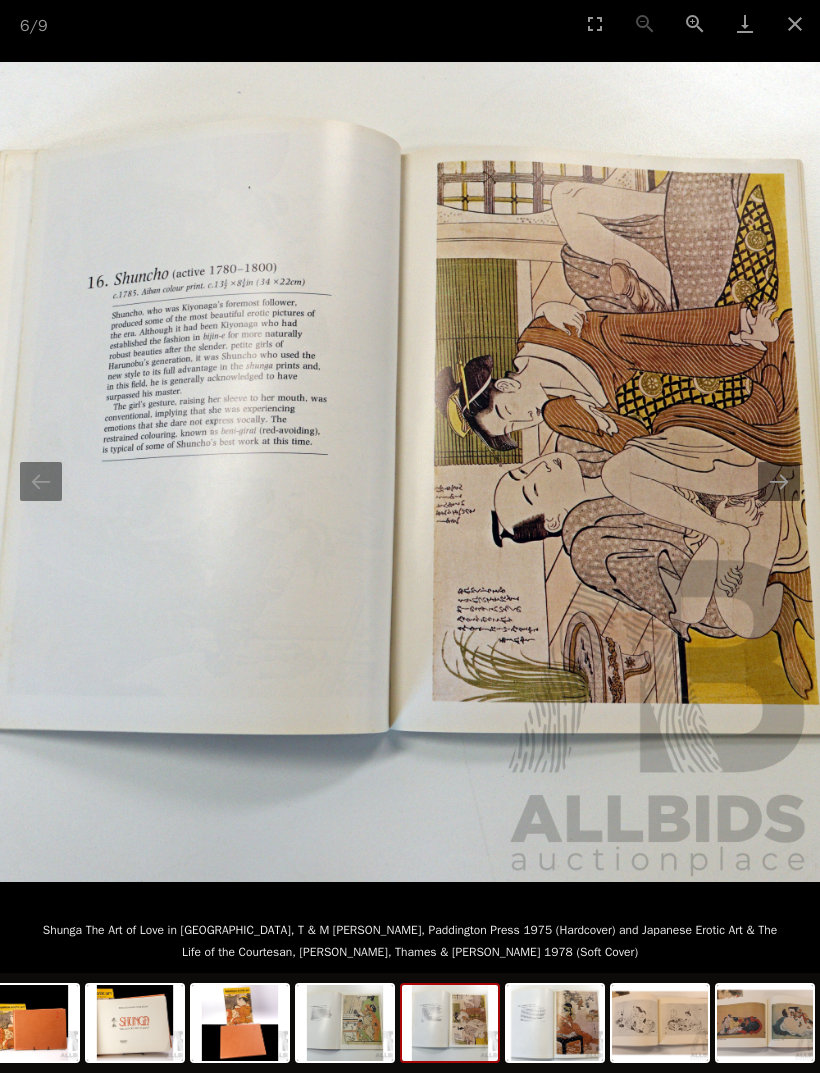 click at bounding box center (410, 472) 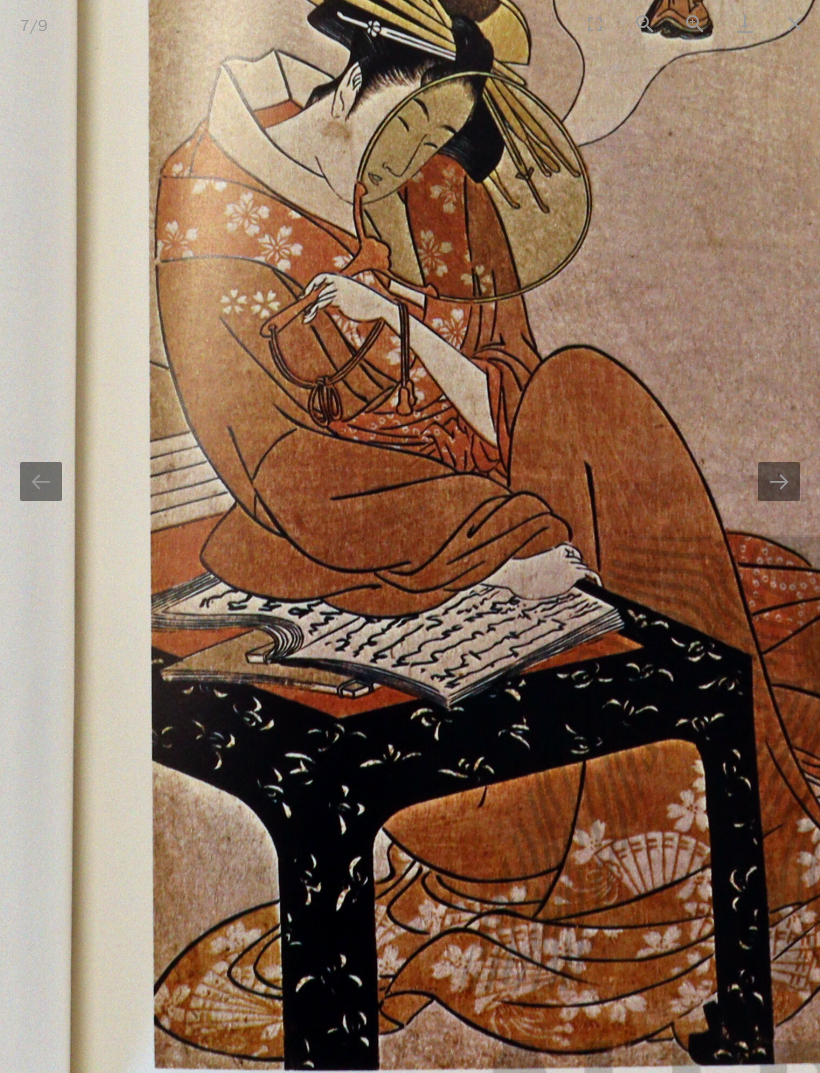 click at bounding box center [779, 481] 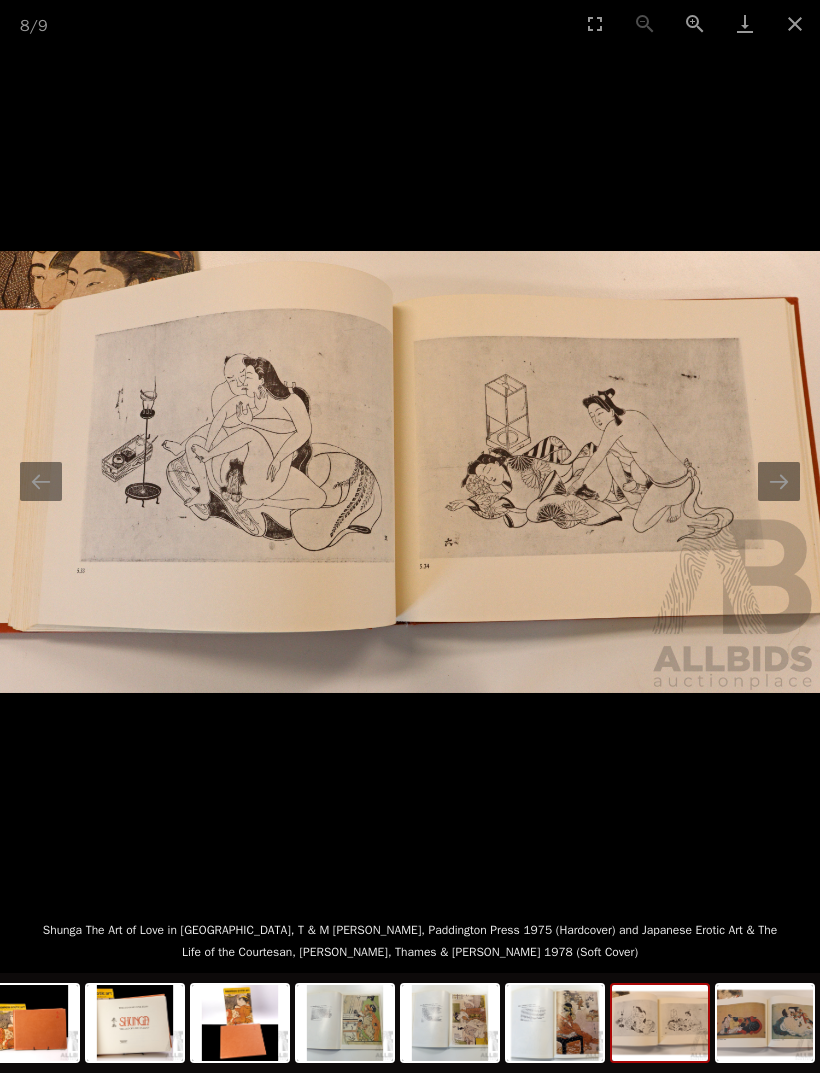 click at bounding box center [410, 472] 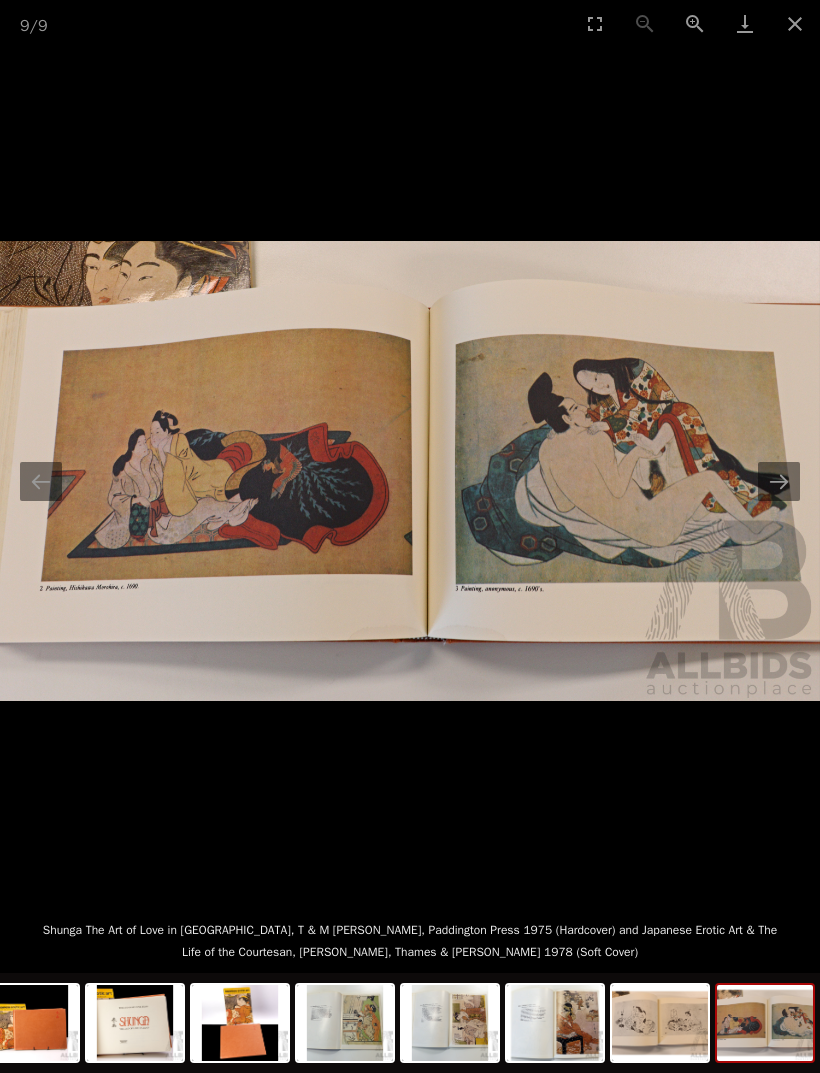 scroll, scrollTop: 0, scrollLeft: 0, axis: both 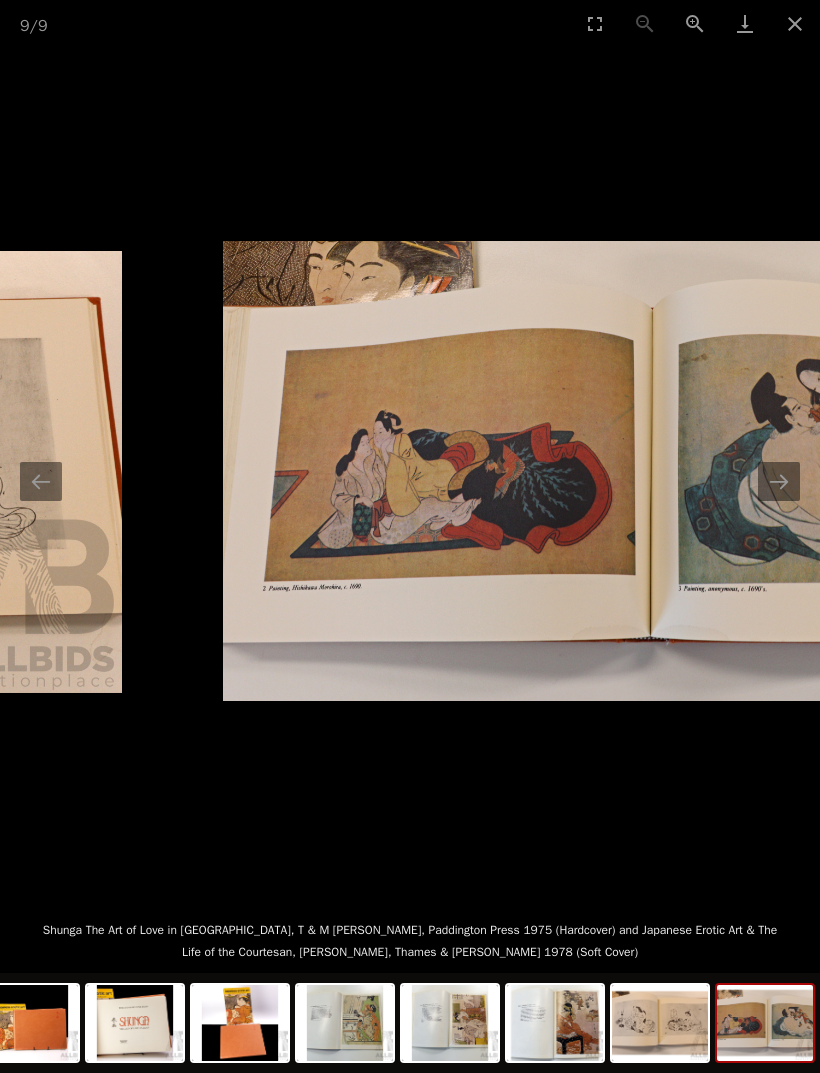 click at bounding box center [795, 23] 